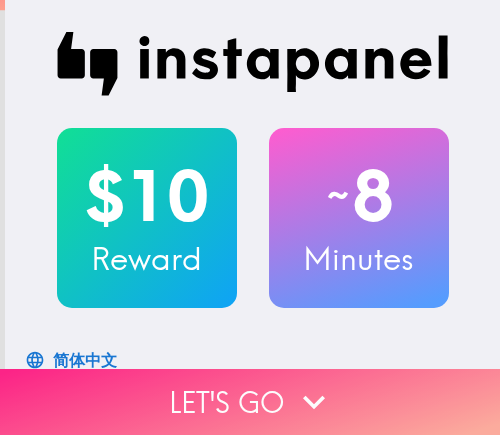 scroll, scrollTop: 0, scrollLeft: 0, axis: both 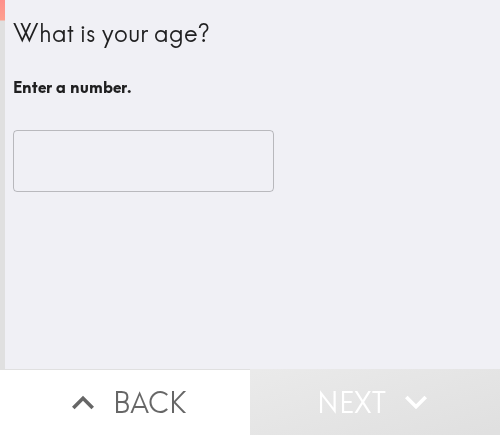 drag, startPoint x: 82, startPoint y: 185, endPoint x: 90, endPoint y: 172, distance: 15.264338 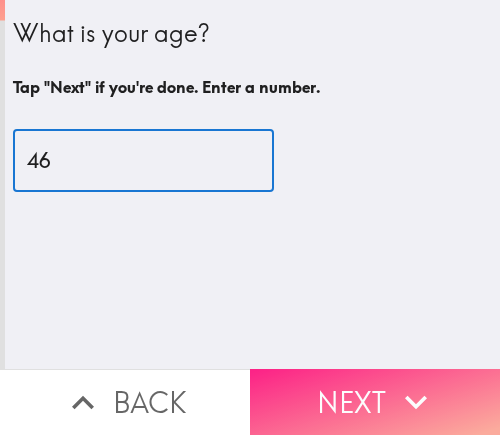 type on "46" 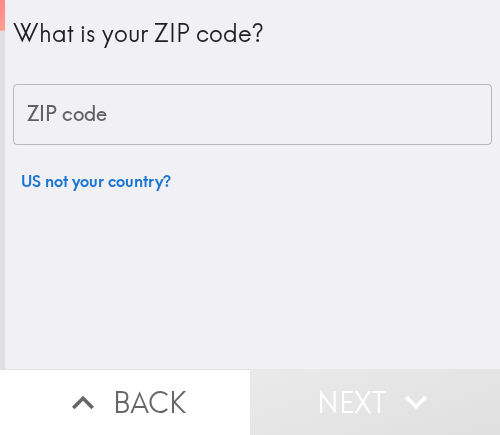 click on "ZIP code" at bounding box center [252, 115] 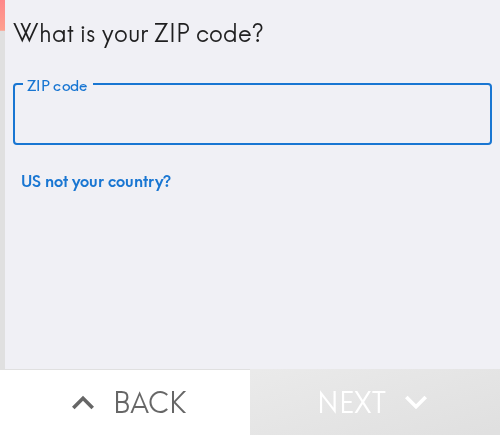 paste on "11801" 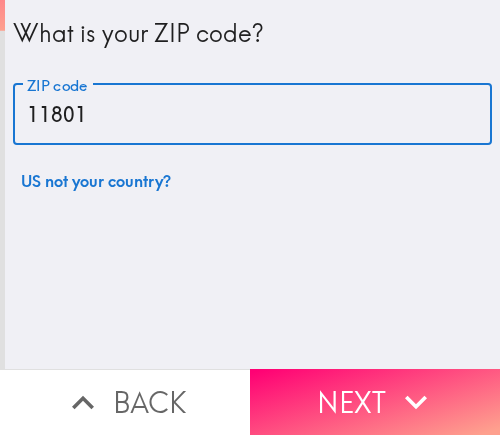 type on "11801" 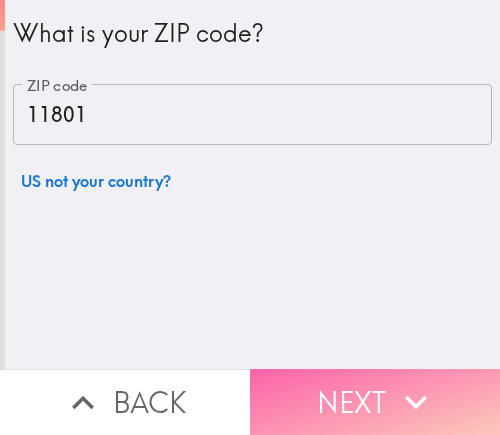 click on "Next" at bounding box center [375, 402] 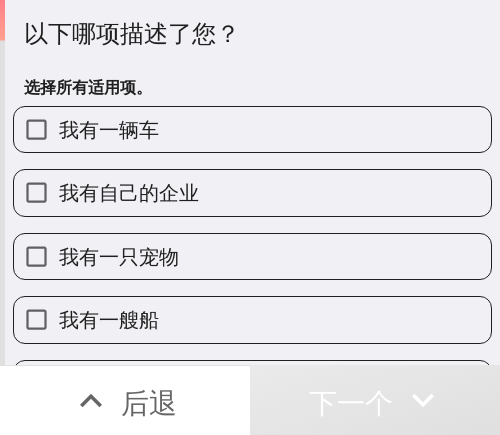 click on "我有自己的企业" at bounding box center (252, 192) 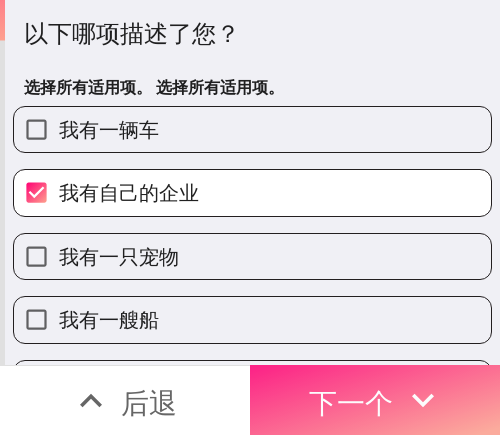 click on "下一个" at bounding box center [351, 402] 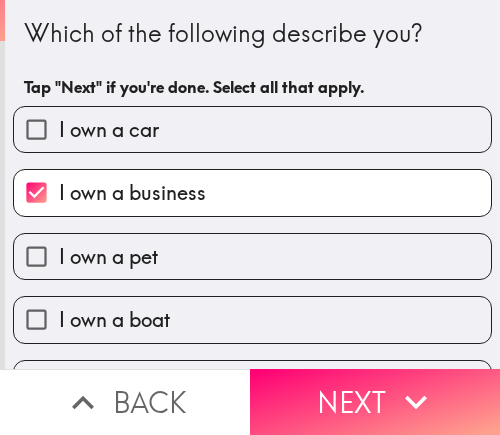 scroll, scrollTop: 0, scrollLeft: 0, axis: both 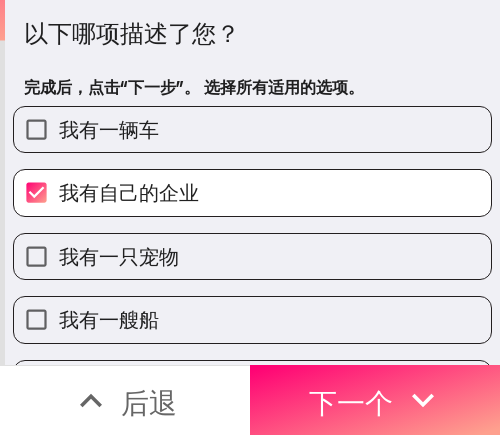 drag, startPoint x: 348, startPoint y: 42, endPoint x: 122, endPoint y: 71, distance: 227.85303 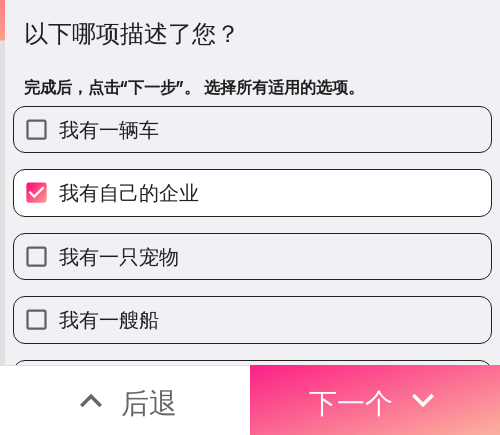 click on "下一个" at bounding box center (351, 402) 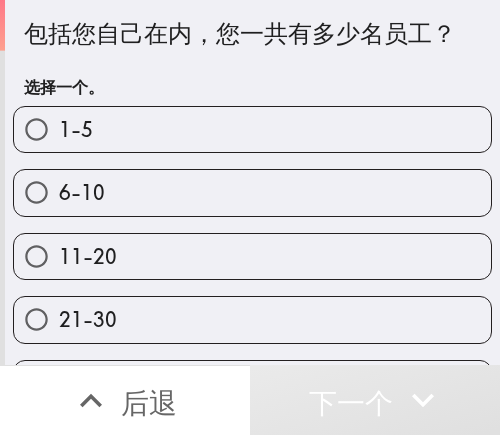 drag, startPoint x: 400, startPoint y: 42, endPoint x: 133, endPoint y: 80, distance: 269.69055 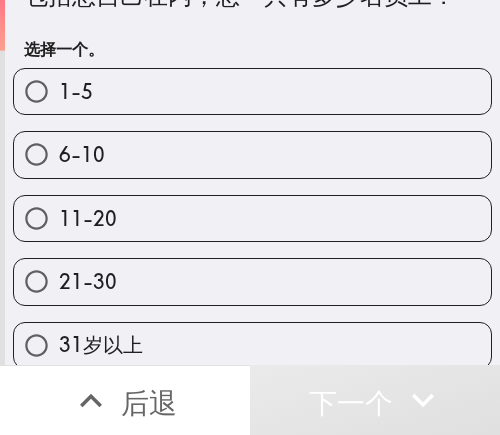 scroll, scrollTop: 59, scrollLeft: 0, axis: vertical 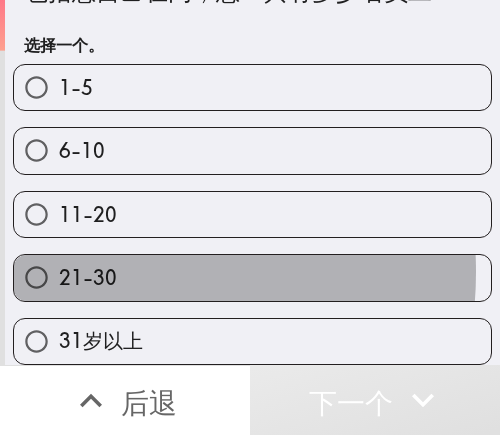 click on "21-30" at bounding box center [88, 277] 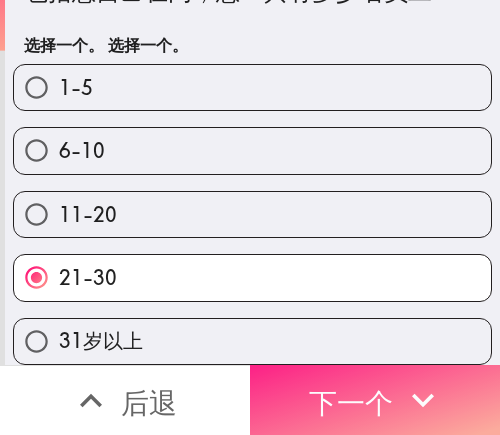 click on "下一个" at bounding box center [351, 402] 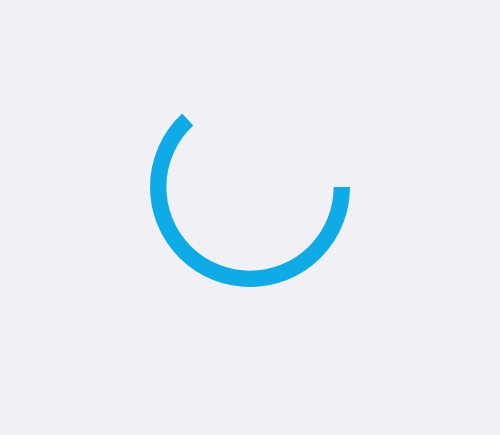 scroll, scrollTop: 0, scrollLeft: 0, axis: both 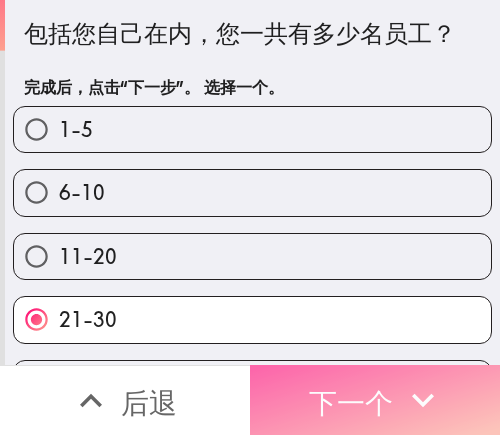 click on "下一个" at bounding box center (375, 400) 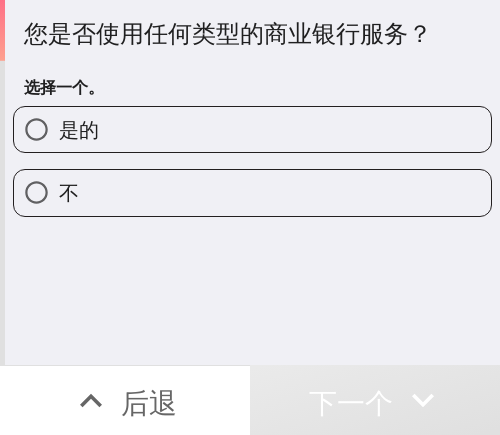click on "是的" at bounding box center (252, 129) 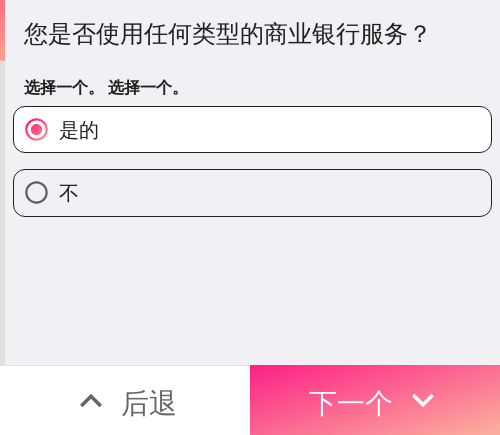 click on "下一个" at bounding box center (351, 400) 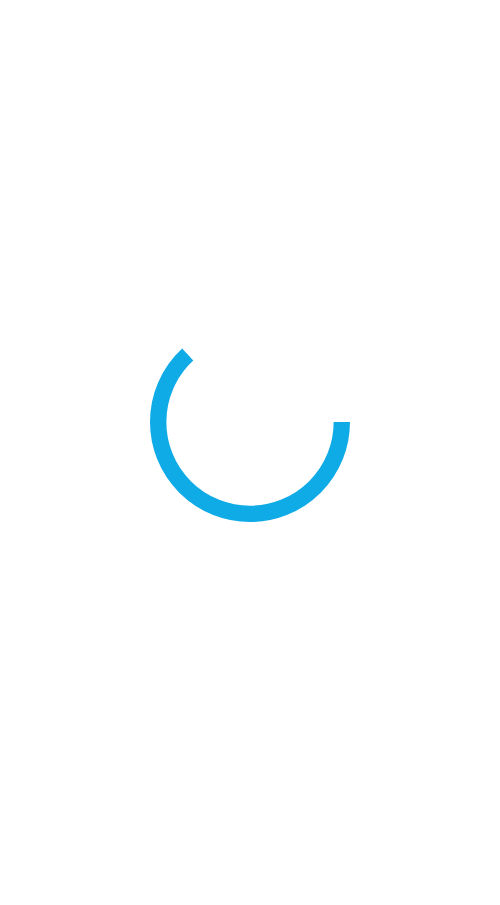 scroll, scrollTop: 0, scrollLeft: 0, axis: both 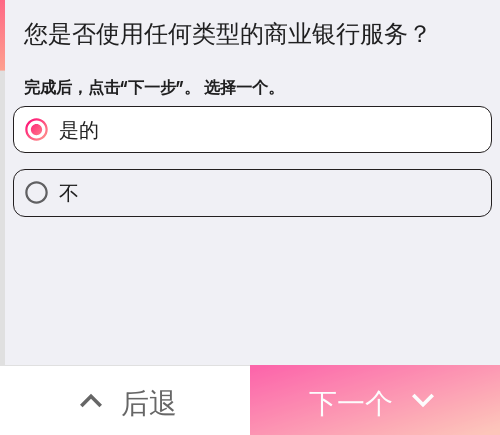 click on "下一个" at bounding box center (351, 402) 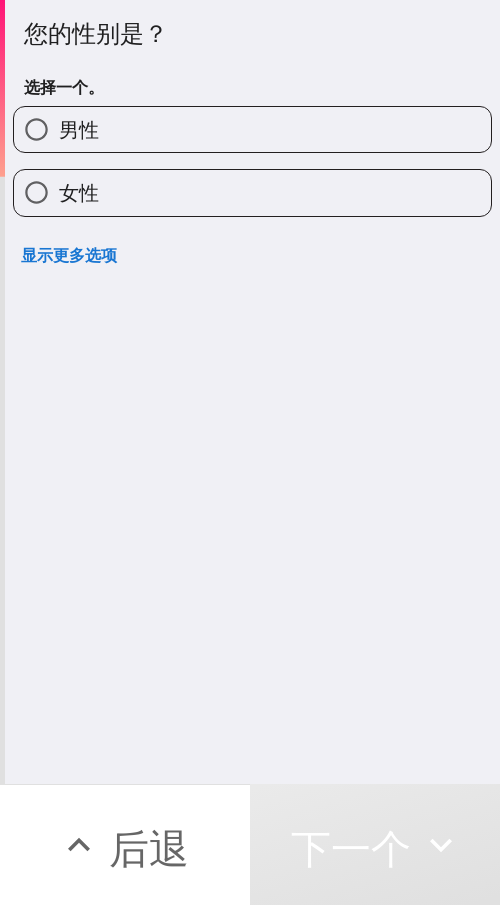 click on "男性" at bounding box center (252, 129) 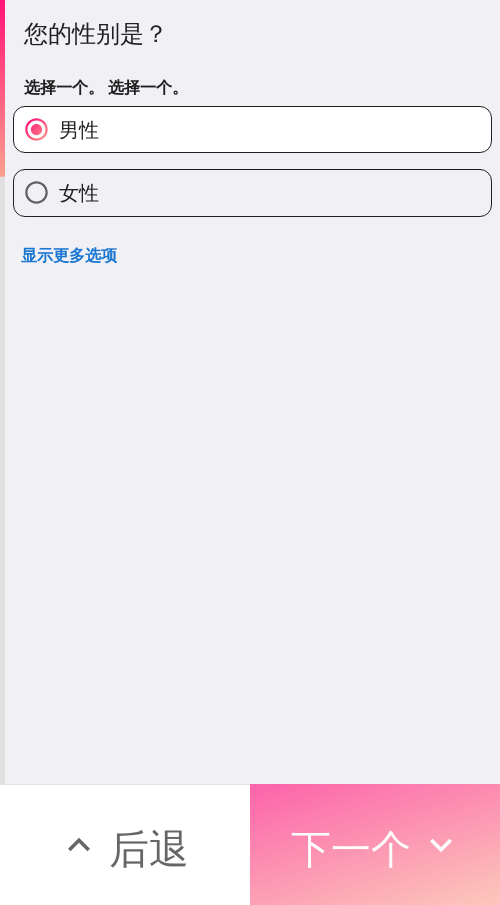 click on "下一个" at bounding box center (351, 848) 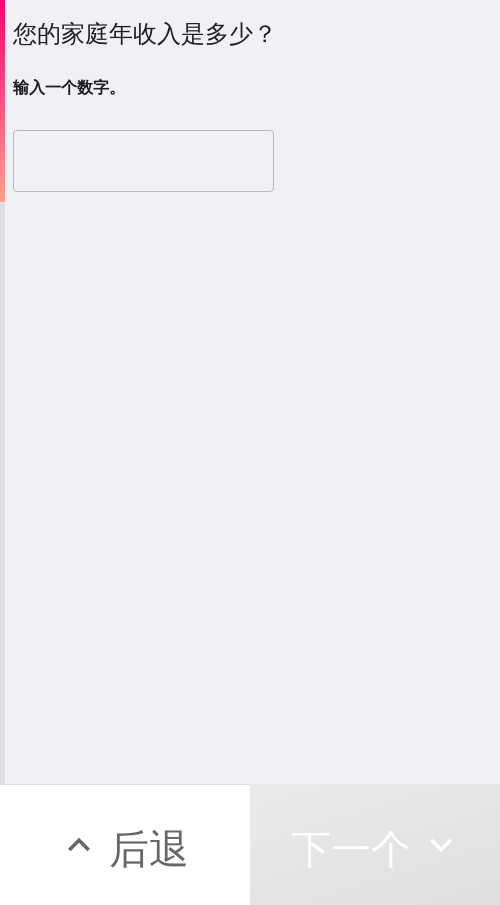click at bounding box center (143, 161) 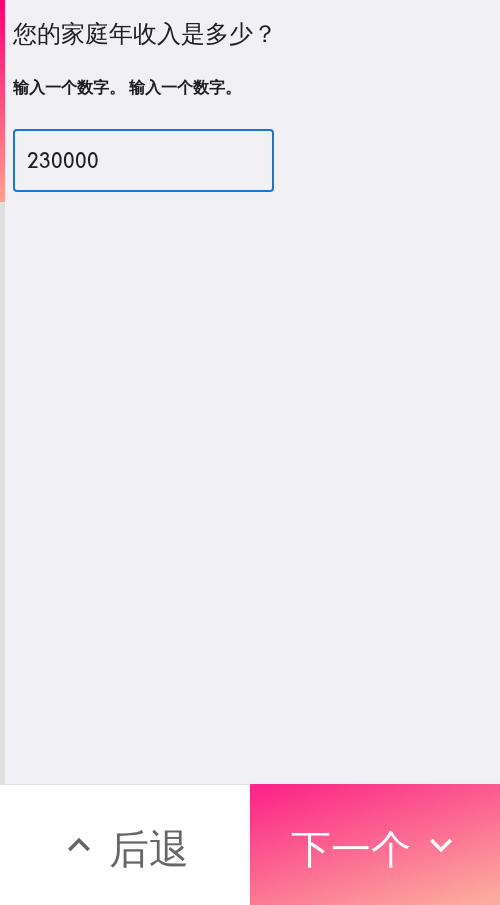type on "230000" 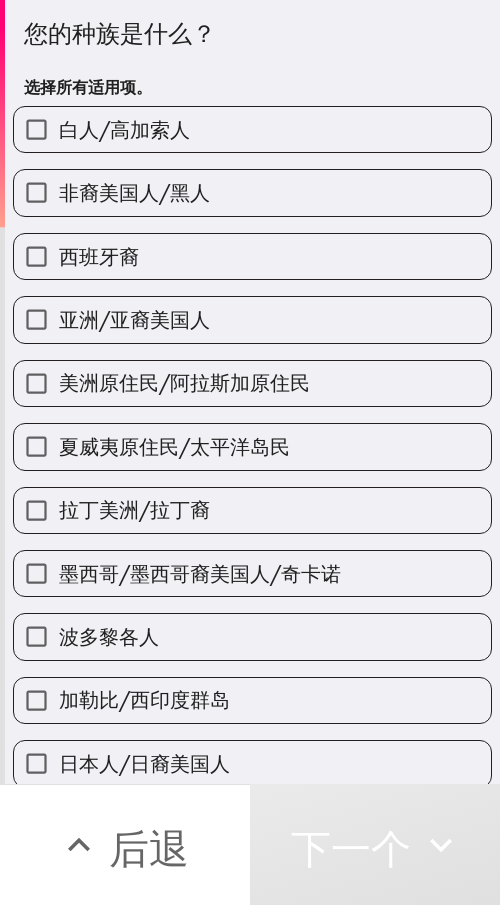 click on "非裔美国人/黑人" at bounding box center (134, 192) 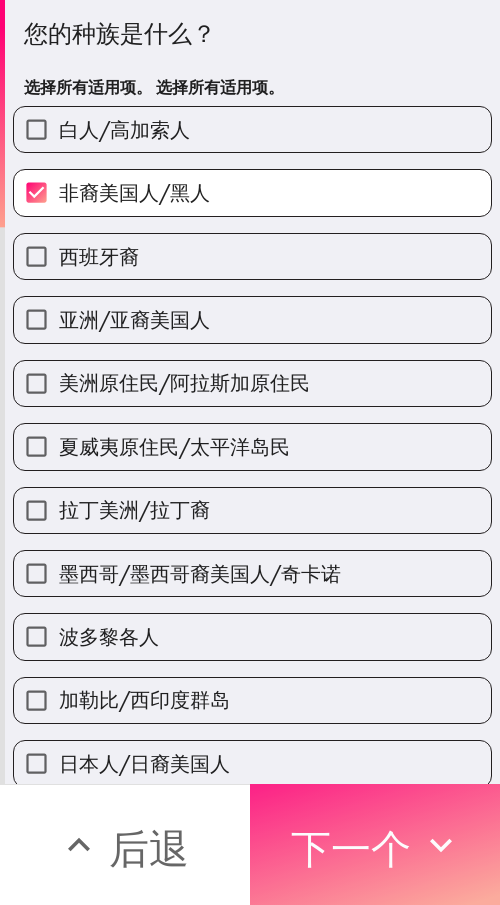 click on "下一个" at bounding box center [351, 848] 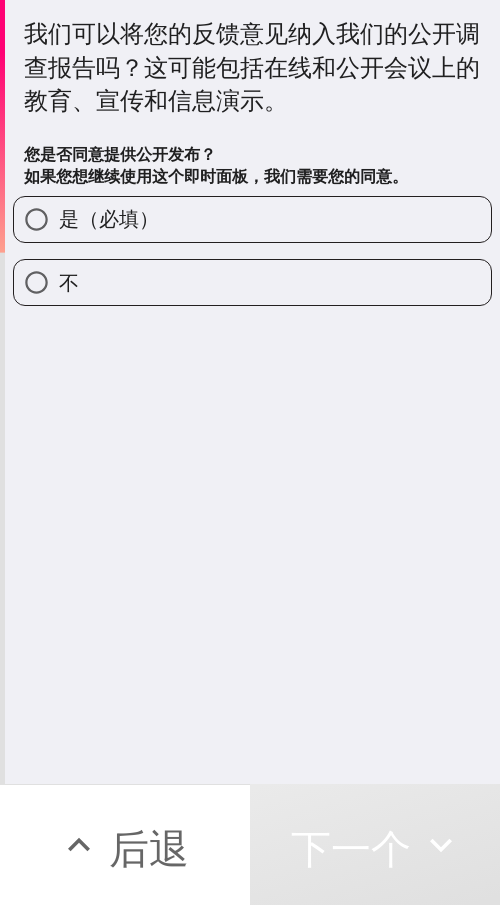 click on "是（必填）" at bounding box center [109, 218] 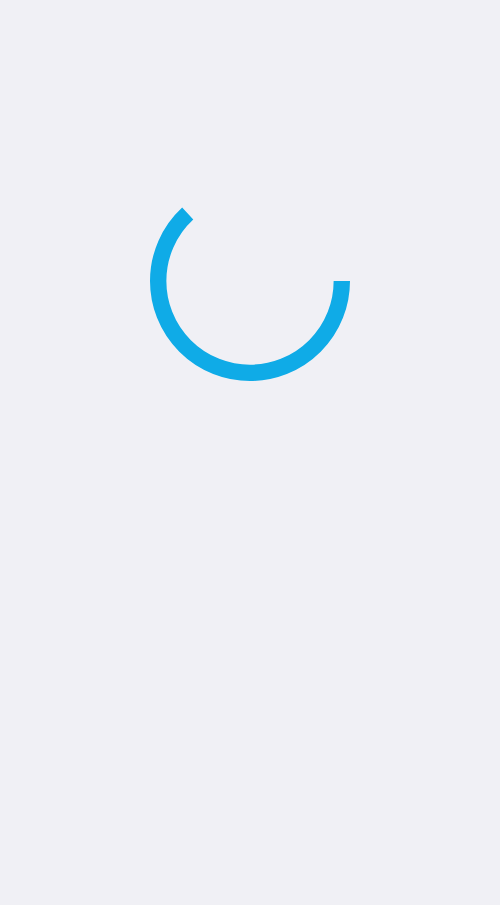 scroll, scrollTop: 0, scrollLeft: 0, axis: both 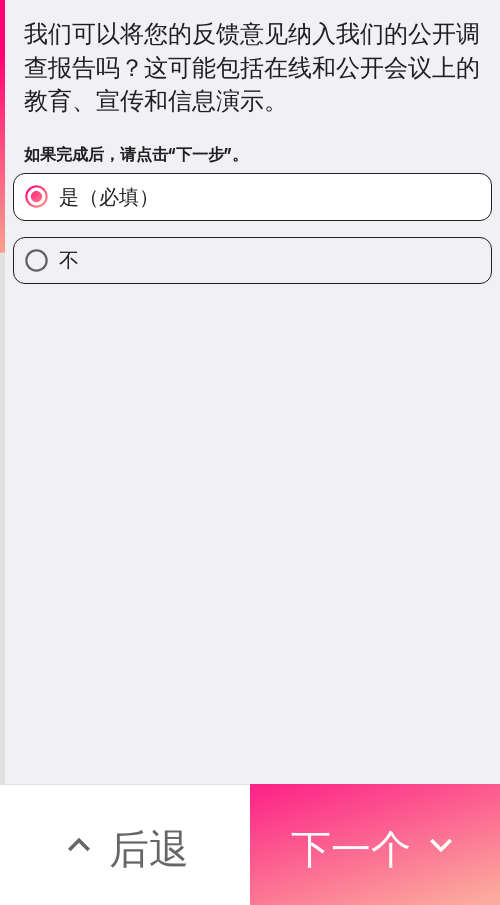 click on "下一个" at bounding box center (375, 844) 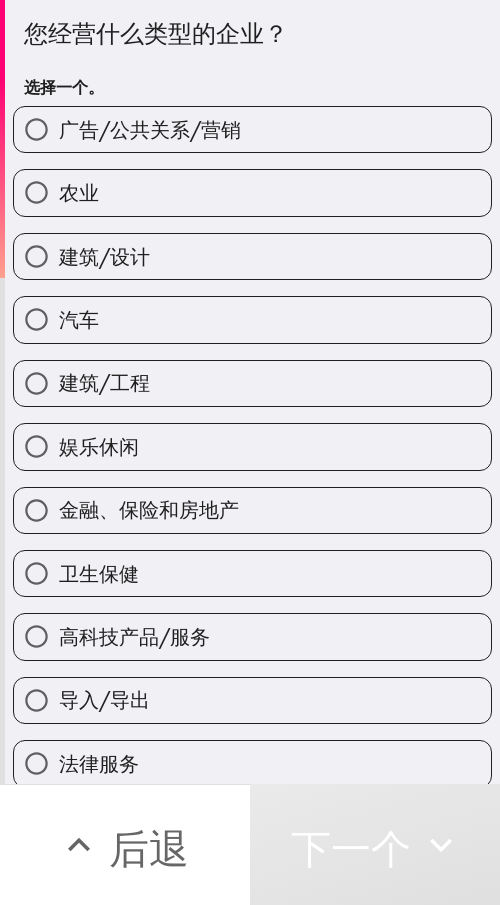 click on "建筑/设计" at bounding box center (252, 256) 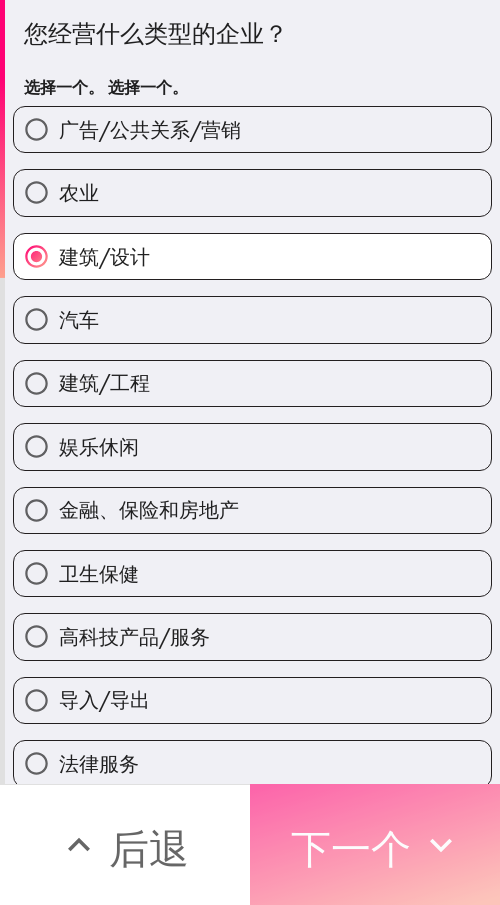 click on "下一个" at bounding box center [351, 848] 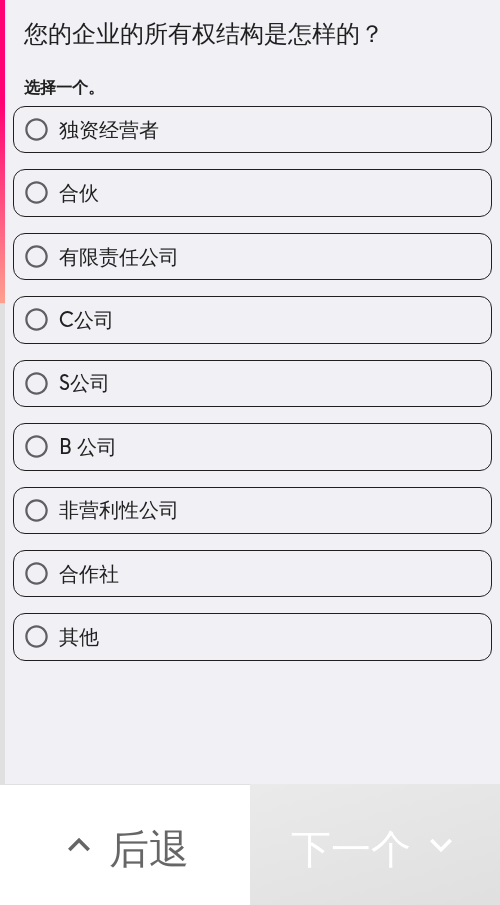 click on "独资经营者" at bounding box center (109, 129) 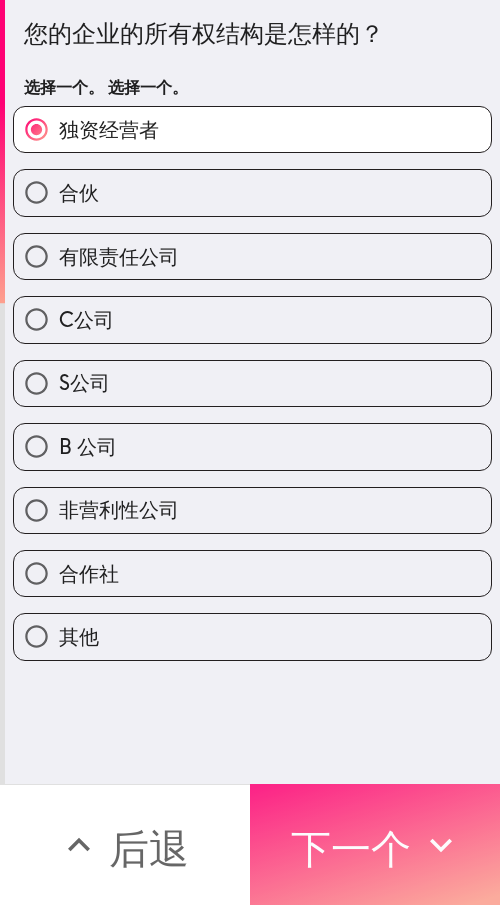 click on "下一个" at bounding box center (351, 848) 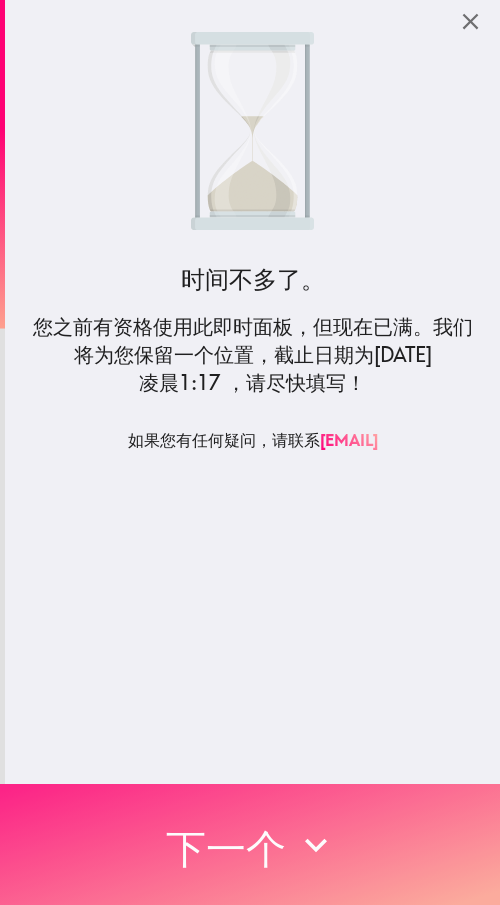 click on "下一个" at bounding box center (250, 844) 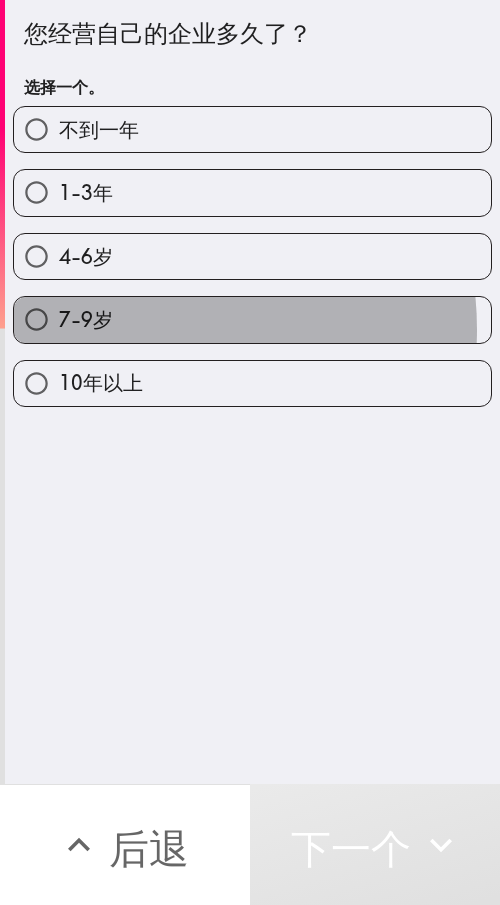 click on "7-9岁" at bounding box center (252, 319) 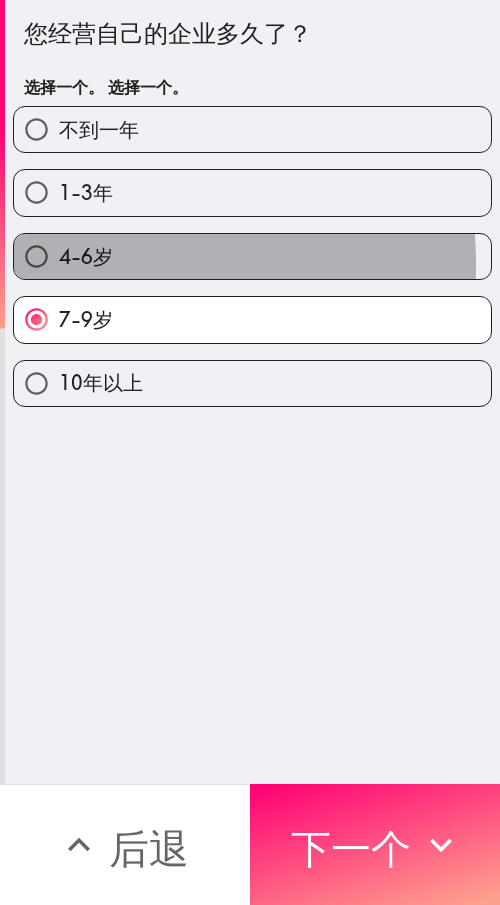 drag, startPoint x: 112, startPoint y: 264, endPoint x: 8, endPoint y: 265, distance: 104.00481 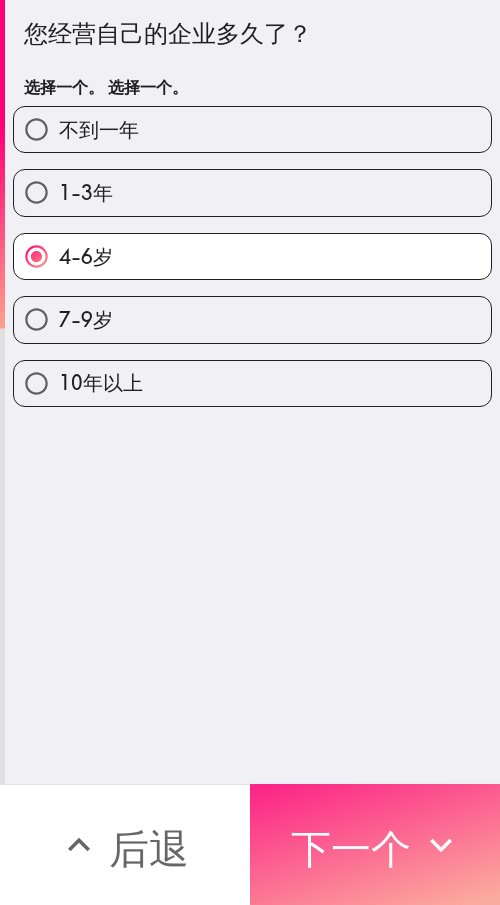 click on "下一个" at bounding box center (375, 844) 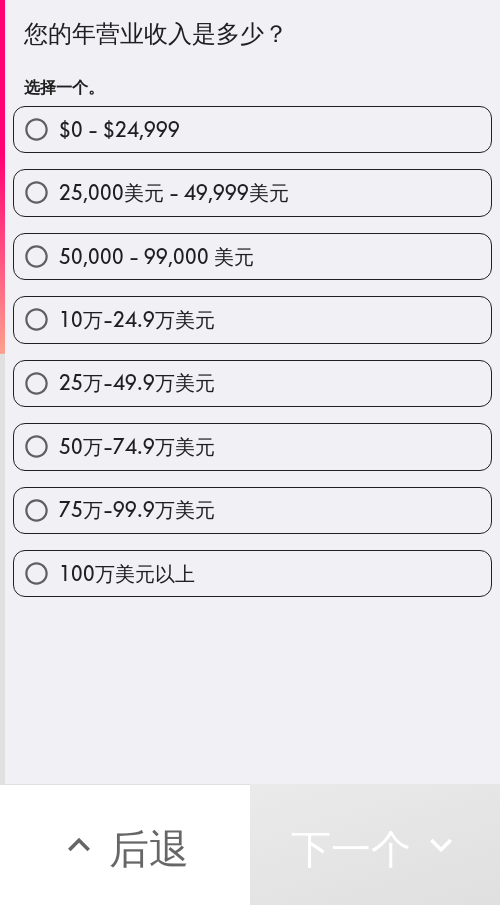 click on "25万-49.9万美元" at bounding box center (137, 382) 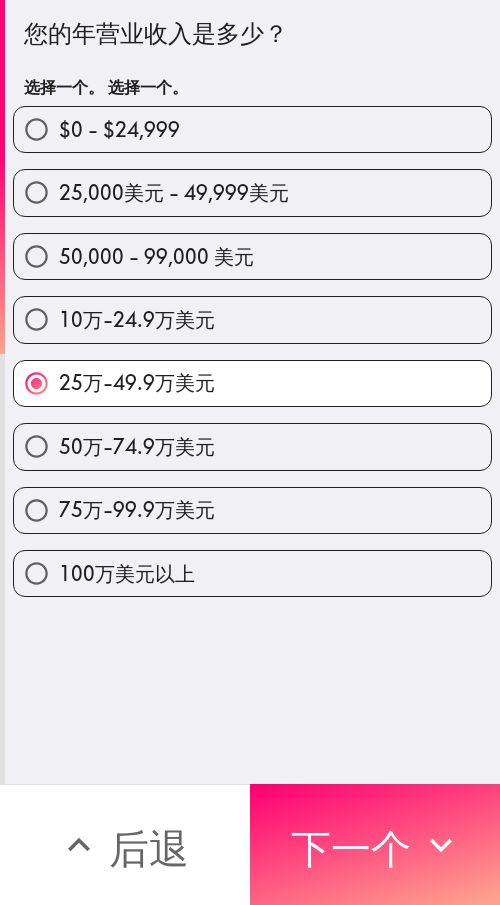 click on "后退" at bounding box center (125, 844) 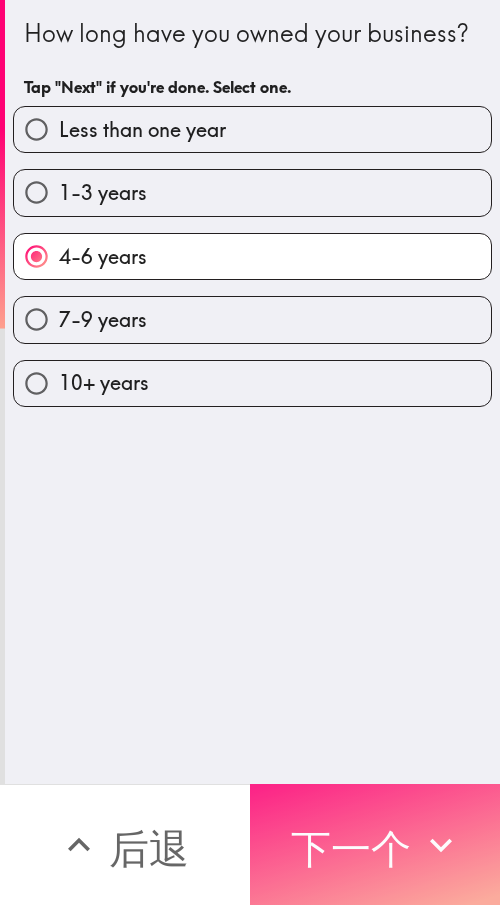 click on "下一个" at bounding box center [351, 848] 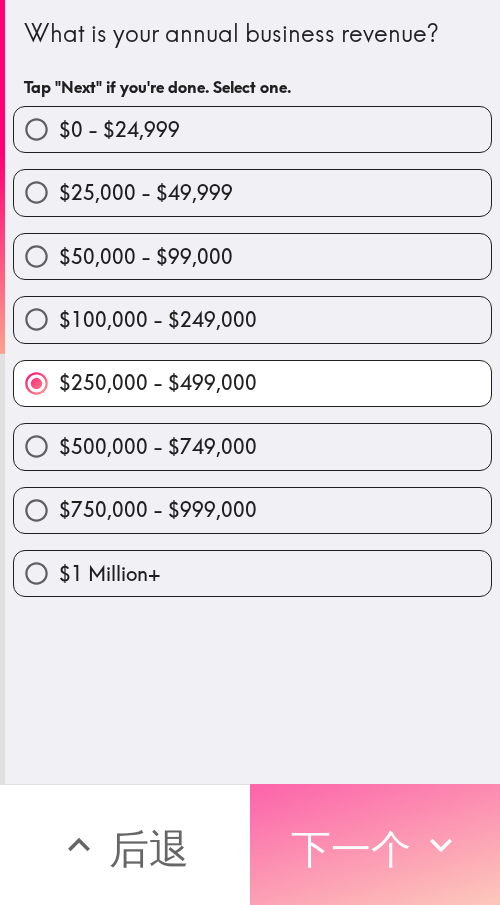 click on "下一个" at bounding box center (351, 848) 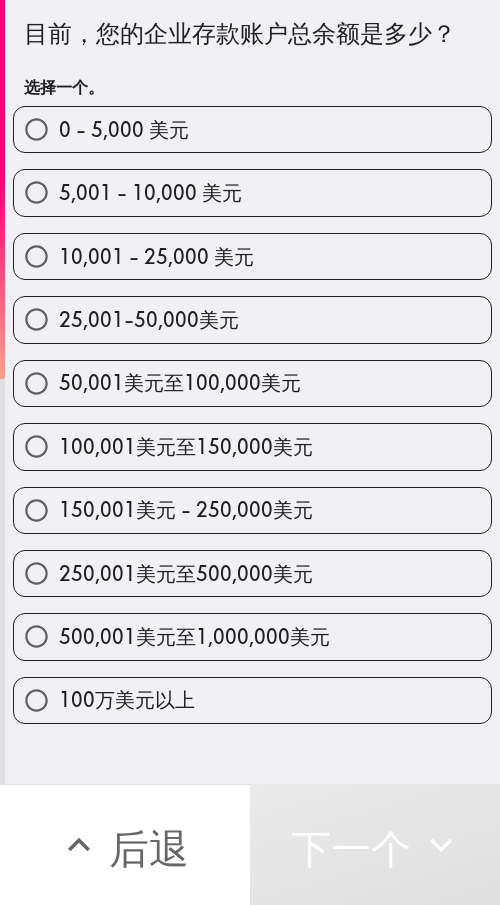 click on "150,001美元 - 250,000美元" at bounding box center (186, 509) 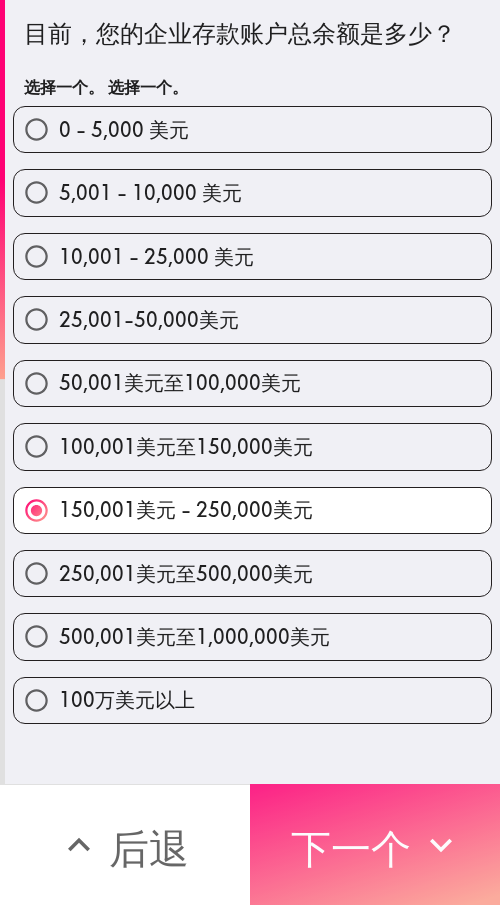 click on "下一个" at bounding box center (351, 848) 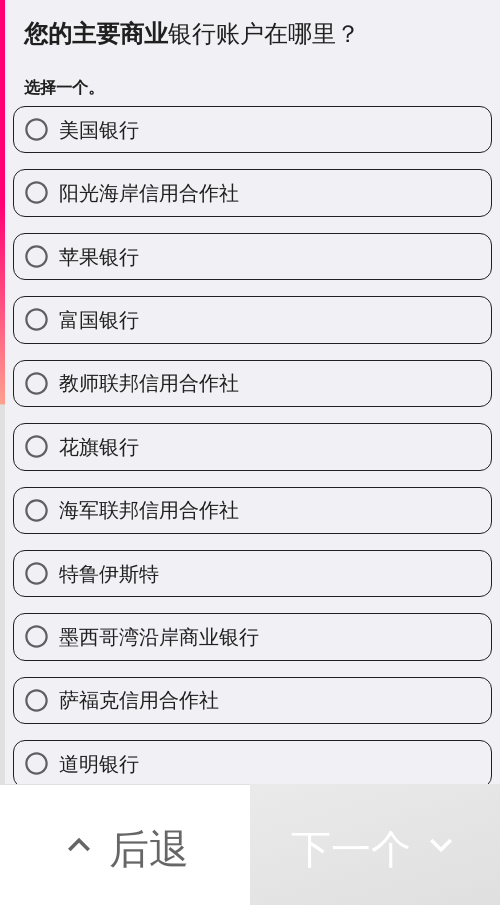 click on "苹果银行" at bounding box center [252, 256] 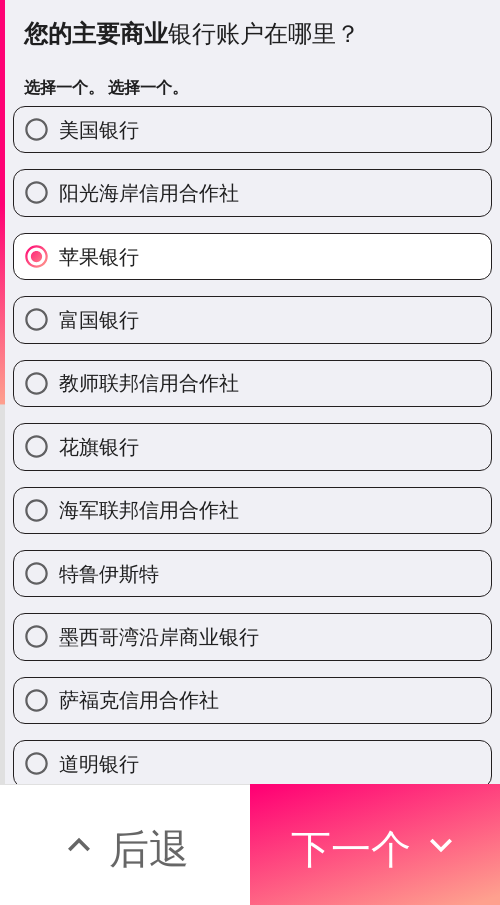 click on "美国银行" at bounding box center (99, 129) 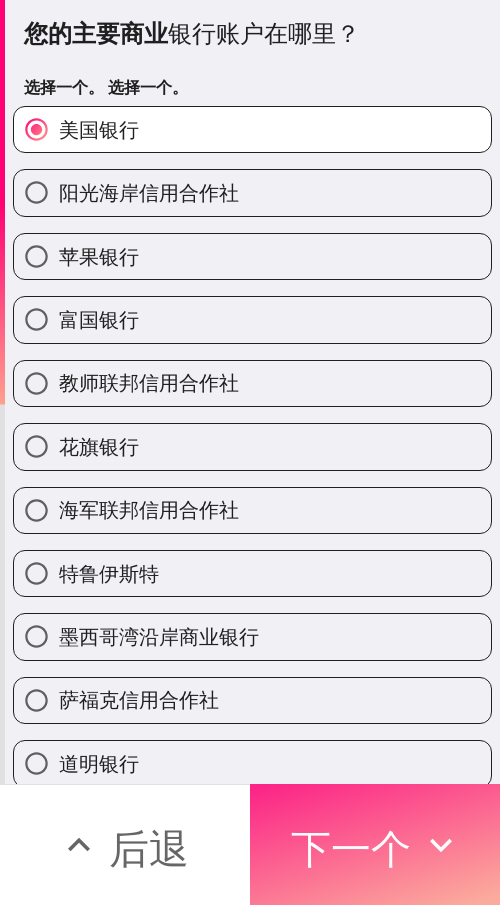 click on "下一个" at bounding box center [351, 848] 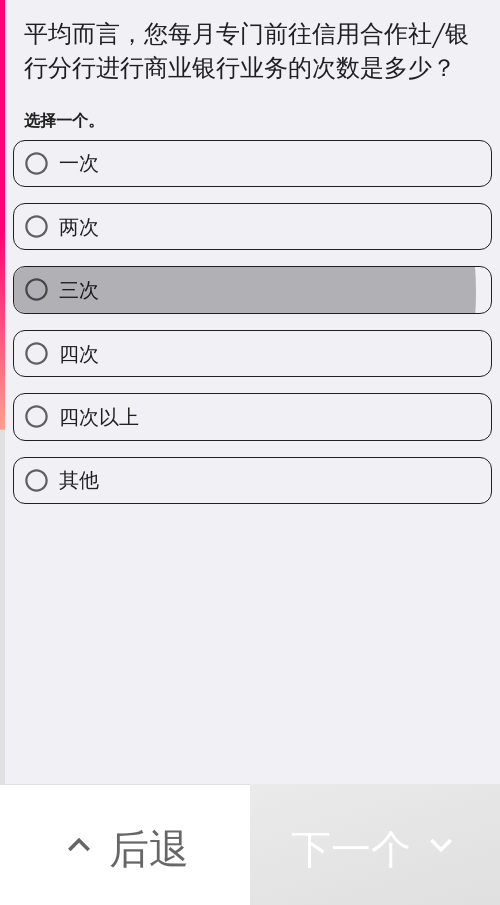 click on "三次" at bounding box center (252, 289) 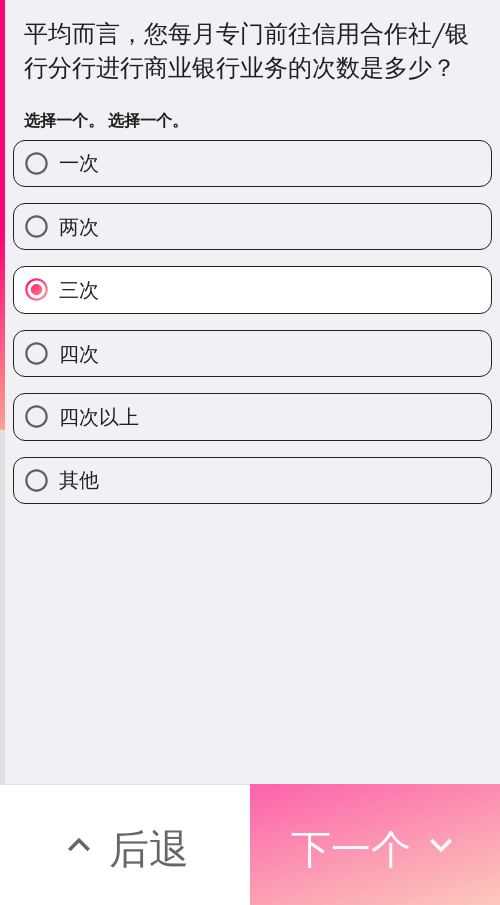 click on "下一个" at bounding box center (351, 845) 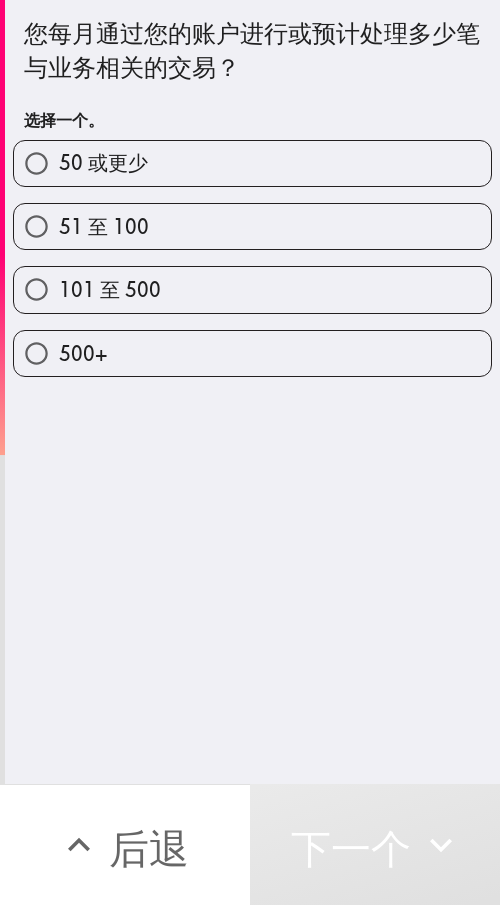 click on "51 至 100" at bounding box center (252, 226) 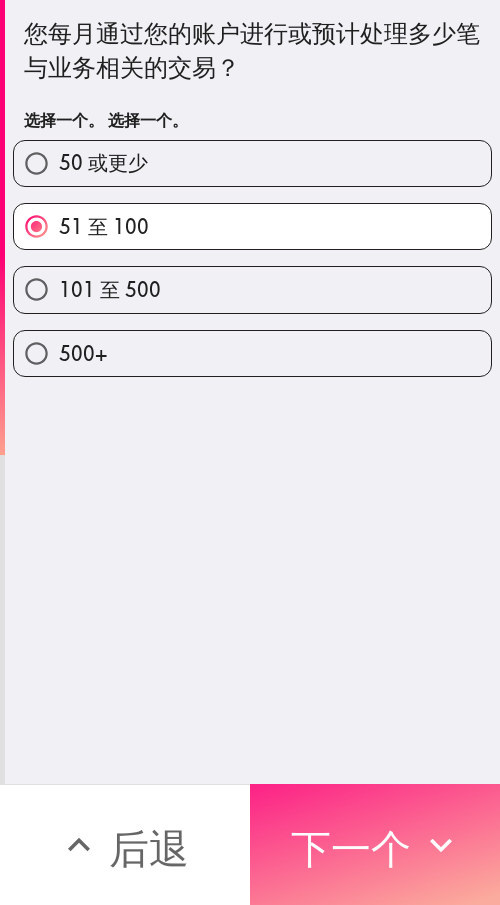 click on "下一个" at bounding box center [351, 848] 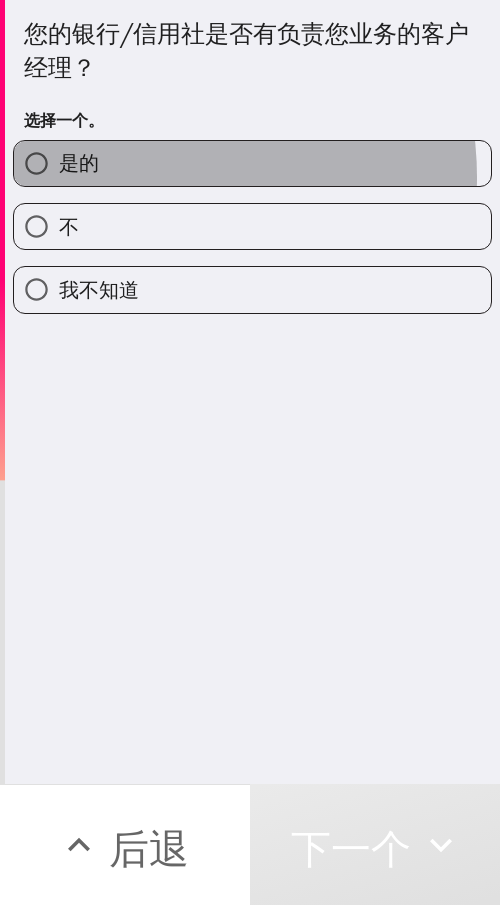 click on "是的" at bounding box center (252, 163) 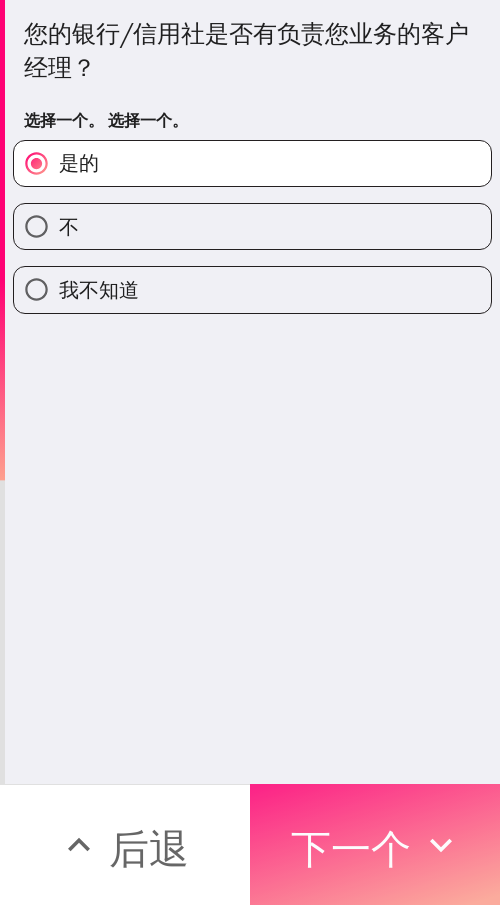 click on "下一个" at bounding box center [351, 848] 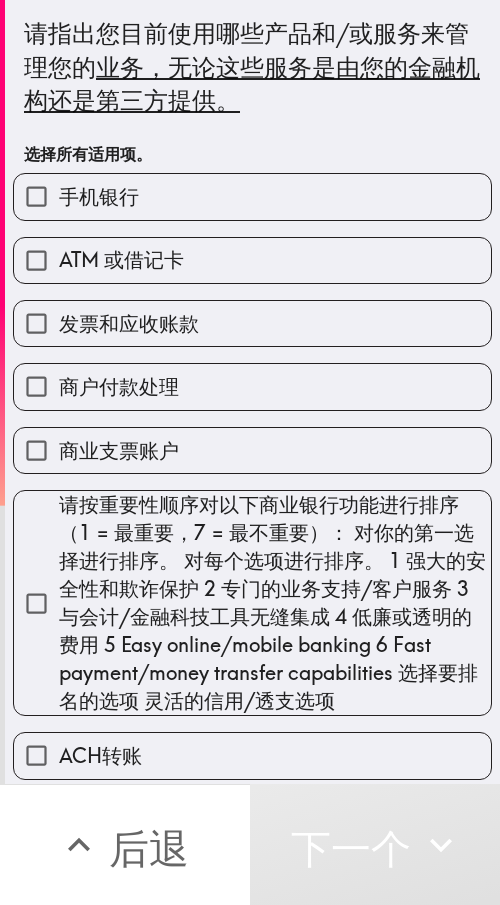 click on "ATM 或借记卡" at bounding box center [121, 259] 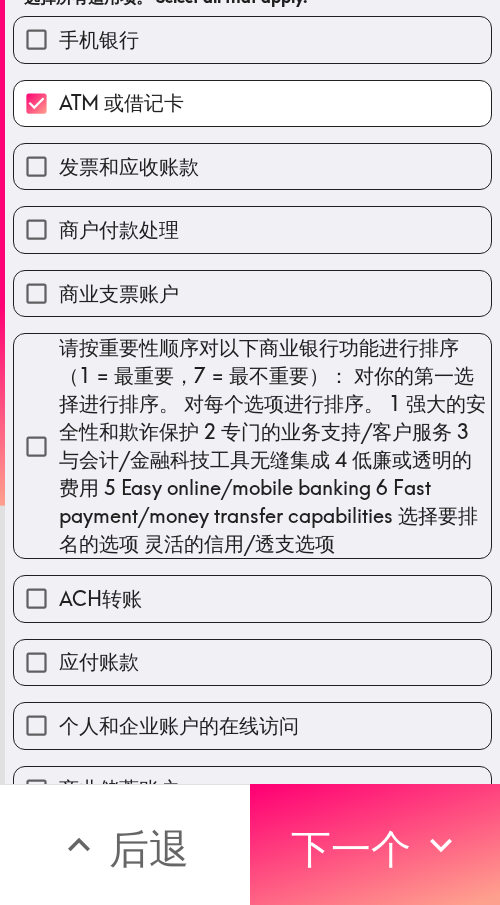 scroll, scrollTop: 400, scrollLeft: 0, axis: vertical 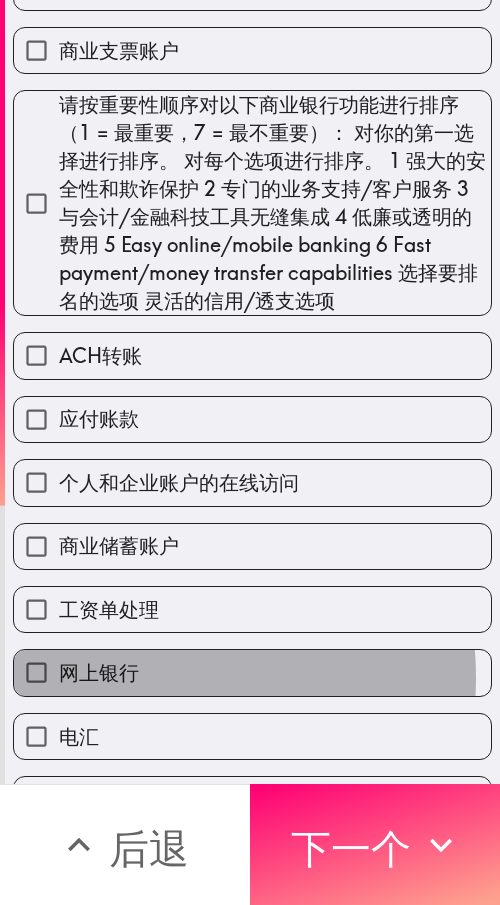 click on "网上银行" at bounding box center (252, 672) 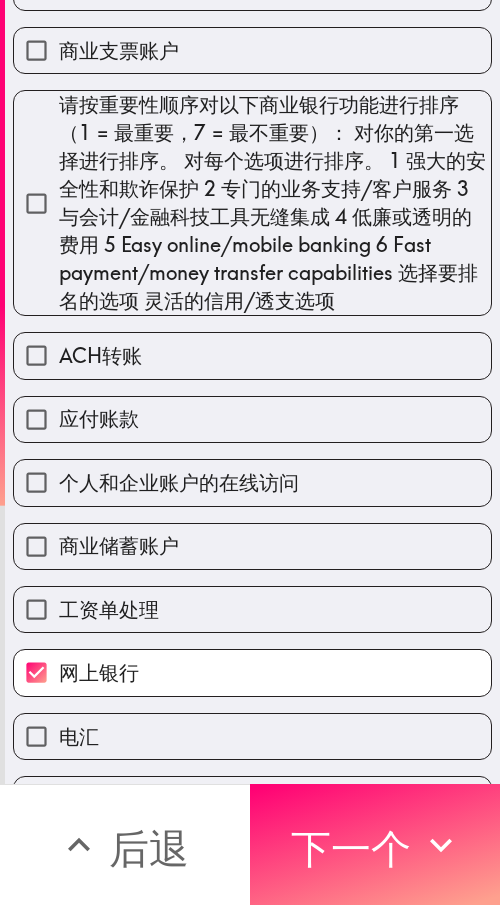 scroll, scrollTop: 405, scrollLeft: 0, axis: vertical 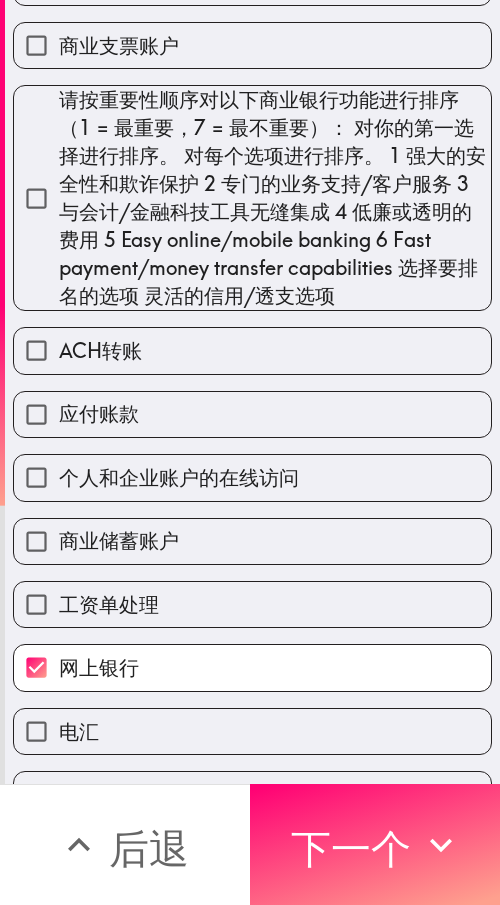 click on "信用卡" at bounding box center (252, 794) 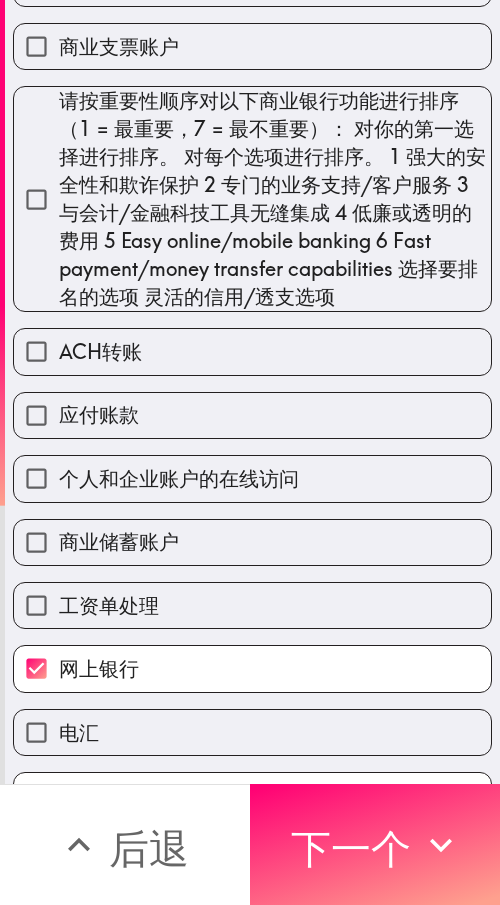 scroll, scrollTop: 405, scrollLeft: 0, axis: vertical 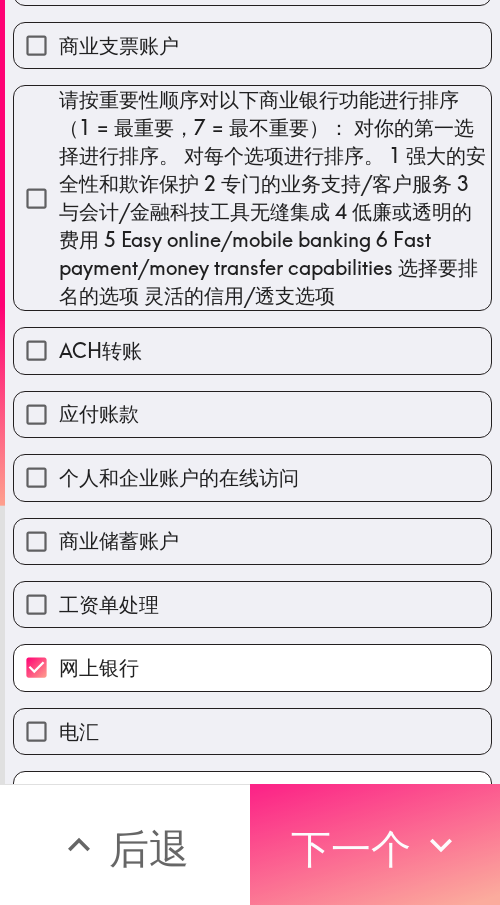 click on "下一个" at bounding box center [351, 848] 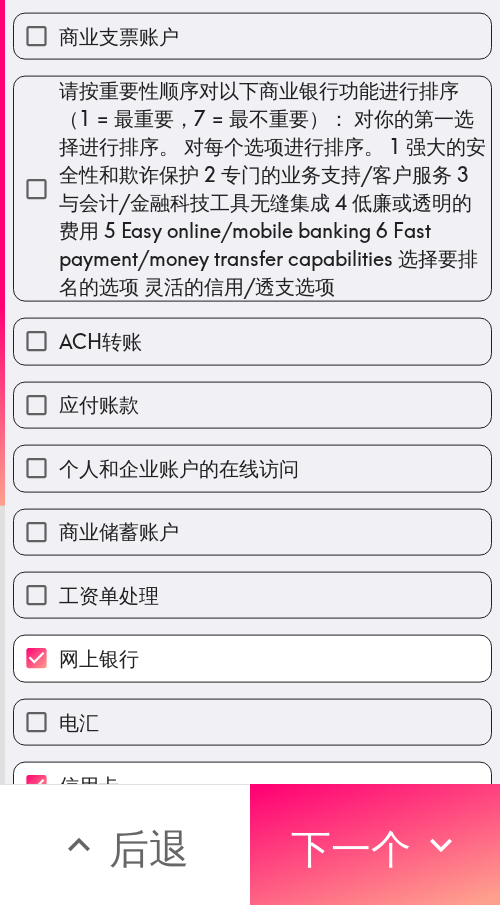 scroll, scrollTop: 43, scrollLeft: 0, axis: vertical 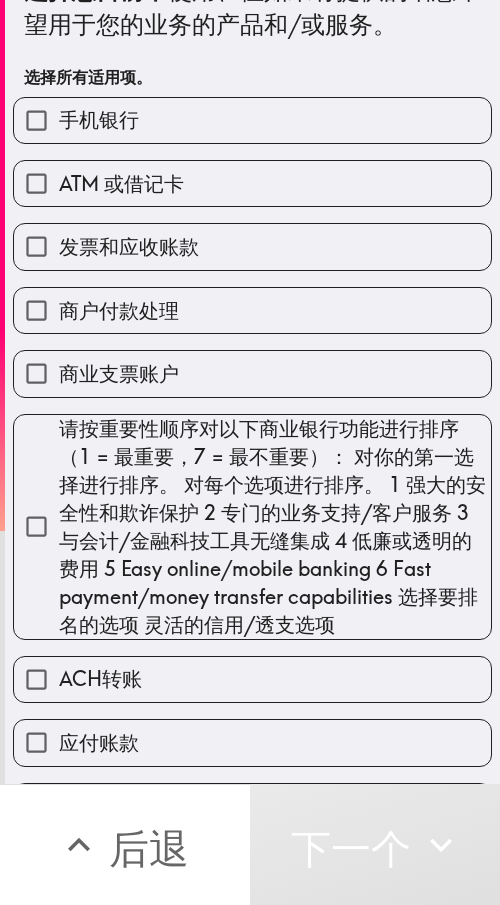 click on "商业储蓄账户" at bounding box center (119, 869) 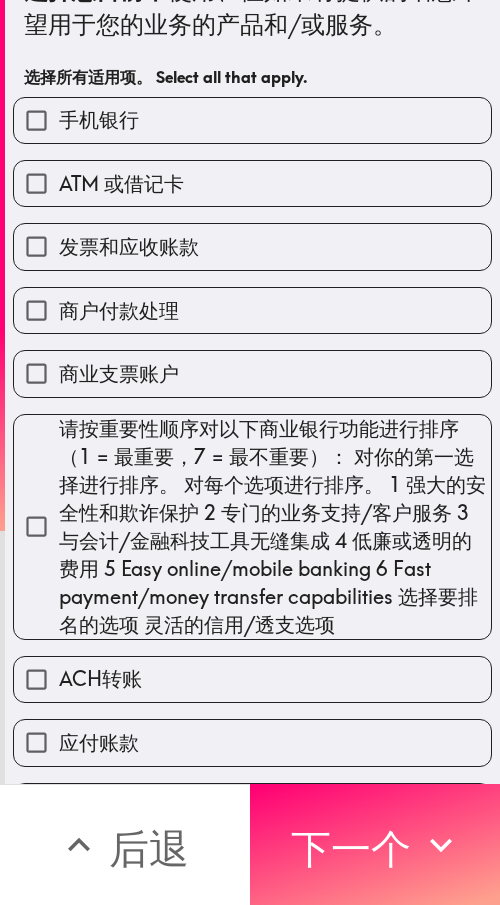 click on "个人和企业账户的在线访问" at bounding box center (244, 798) 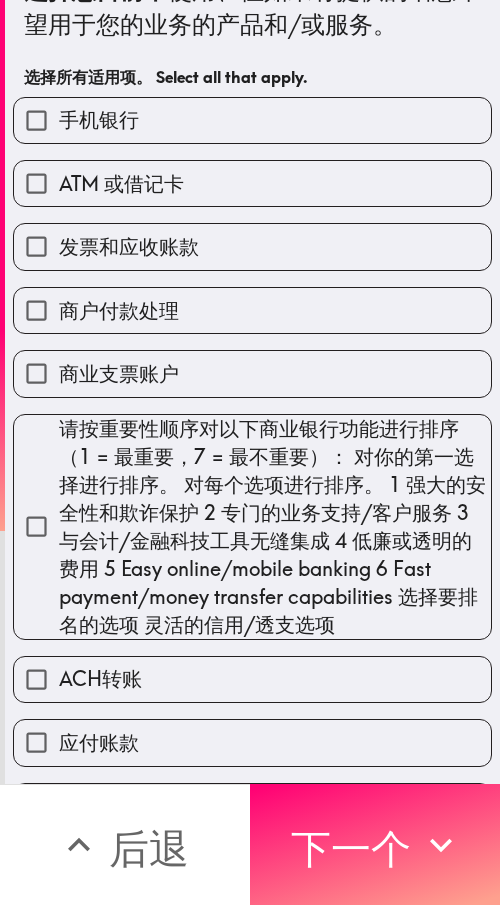 click on "应付账款" at bounding box center [252, 742] 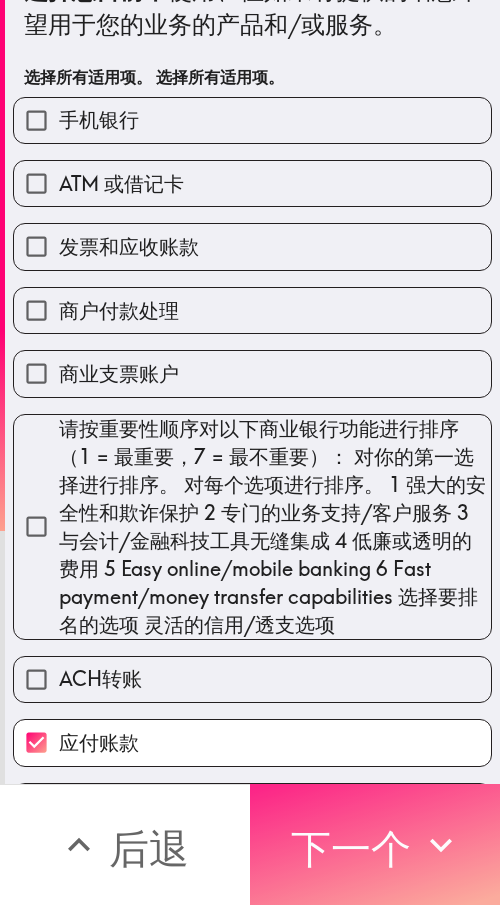 click on "下一个" at bounding box center [351, 848] 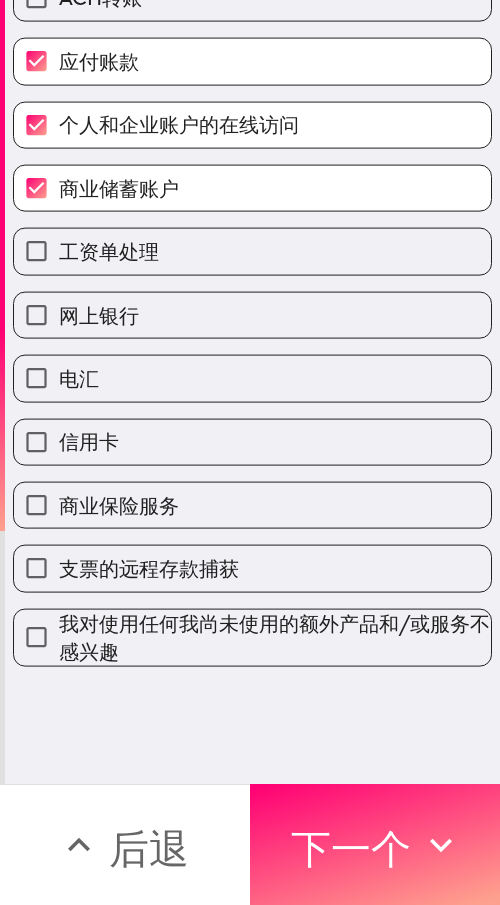 scroll, scrollTop: 0, scrollLeft: 0, axis: both 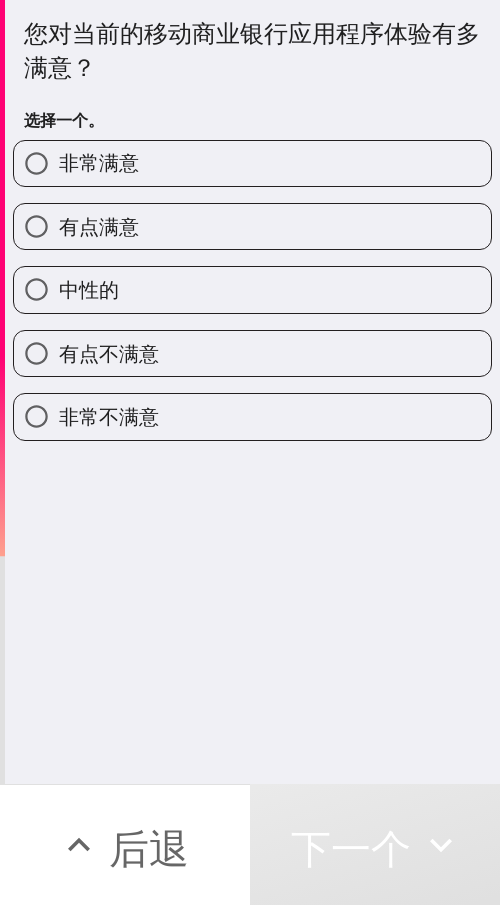 click on "有点满意" at bounding box center (99, 226) 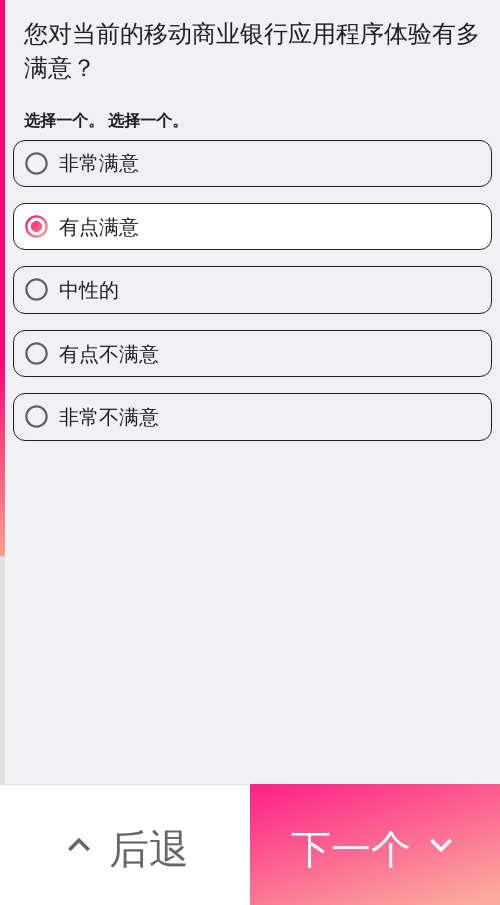 click on "下一个" at bounding box center (351, 848) 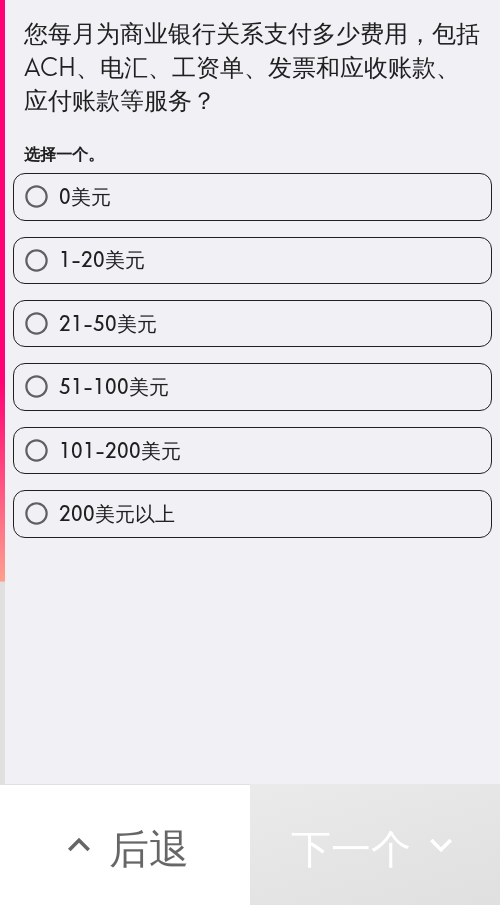 click on "51-100美元" at bounding box center (114, 386) 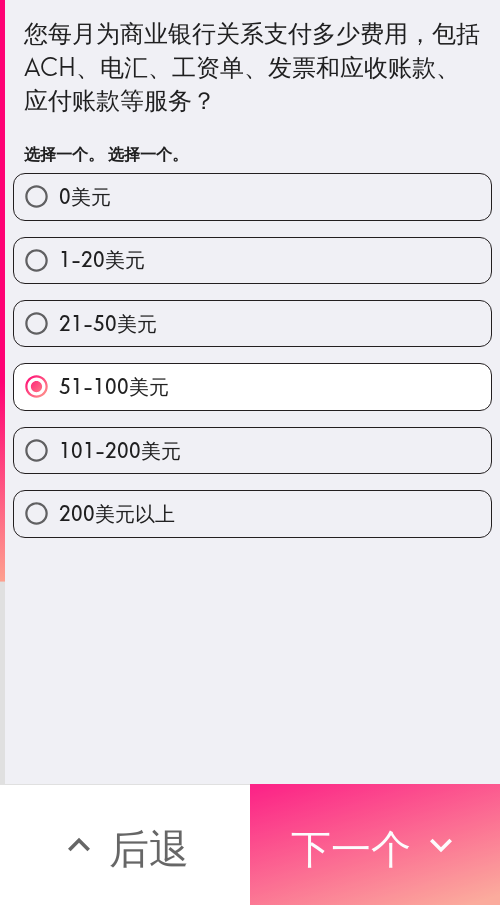 click on "下一个" at bounding box center [351, 848] 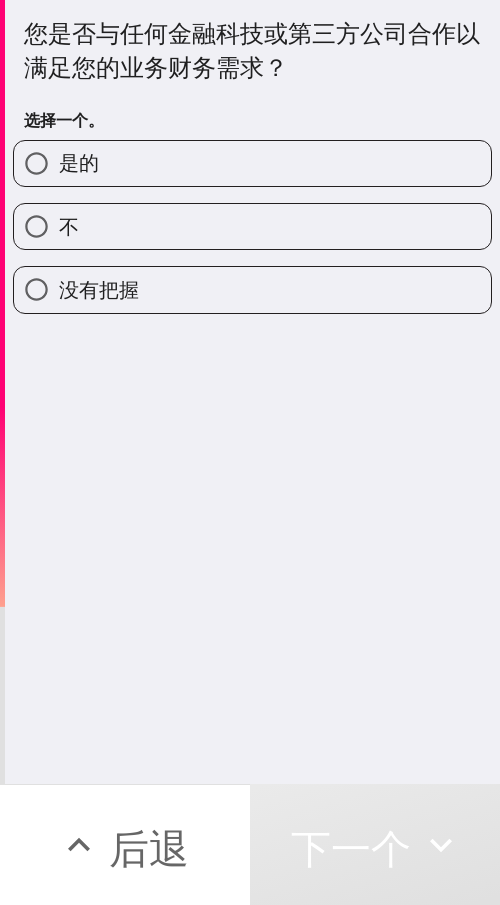 drag, startPoint x: 144, startPoint y: 222, endPoint x: 8, endPoint y: 227, distance: 136.09187 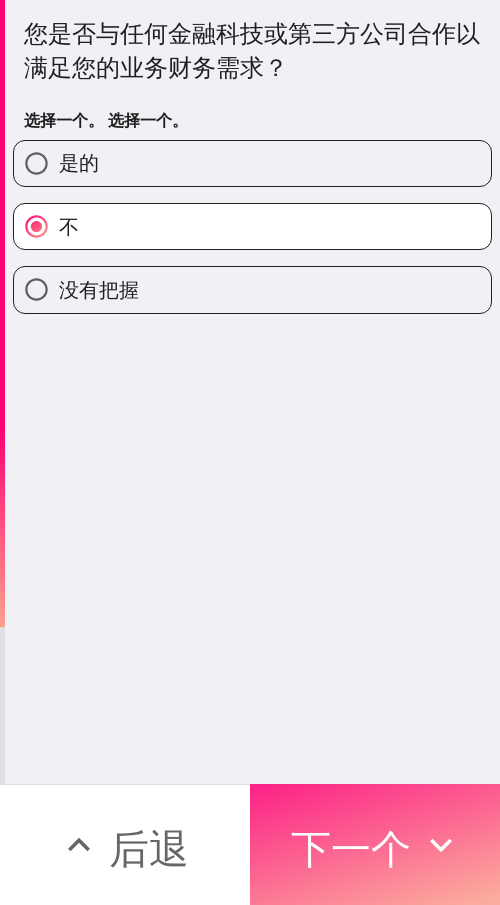 click on "下一个" at bounding box center [351, 848] 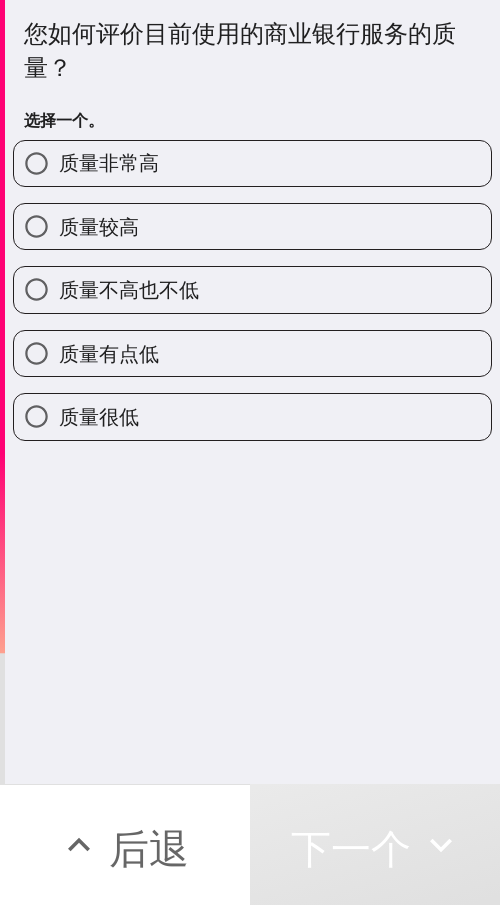 click on "质量较高" at bounding box center (252, 226) 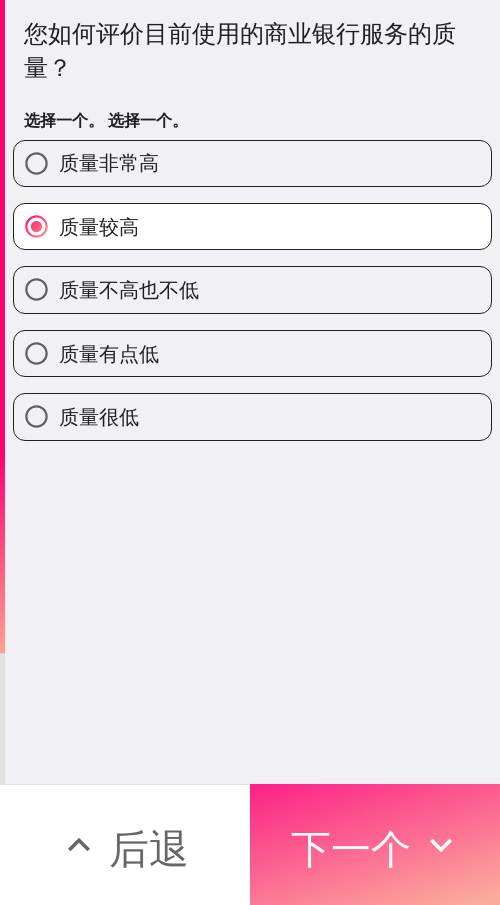 click on "下一个" at bounding box center (351, 848) 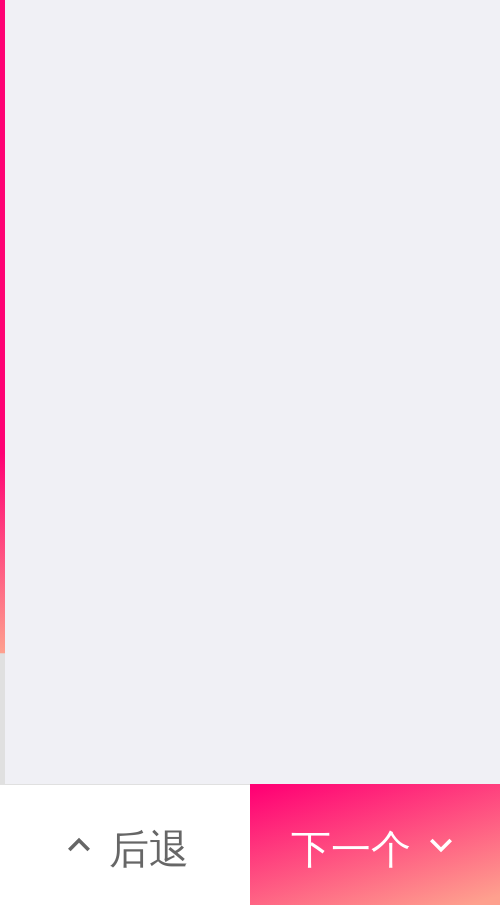 type 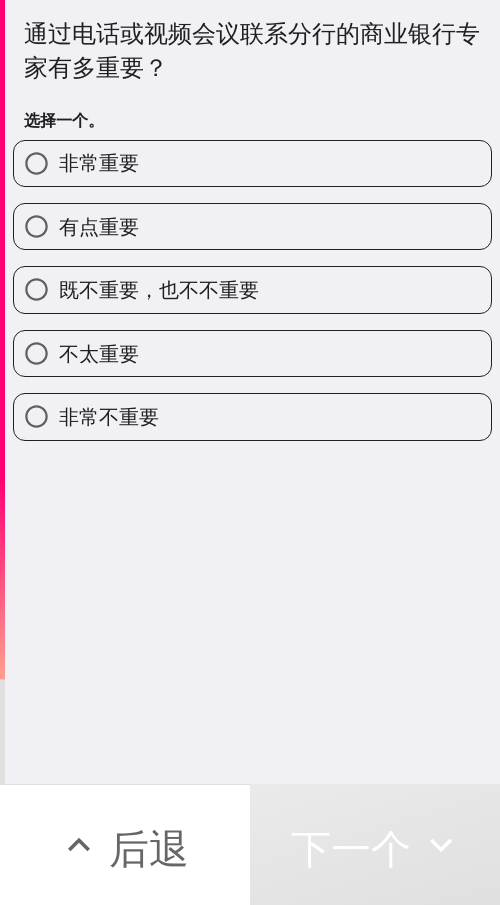 click on "有点重要" at bounding box center (252, 226) 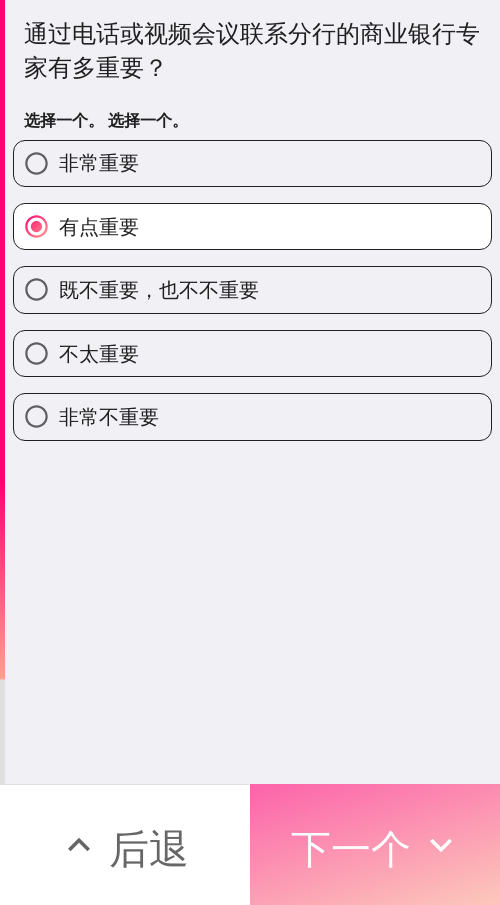 click on "下一个" at bounding box center (351, 848) 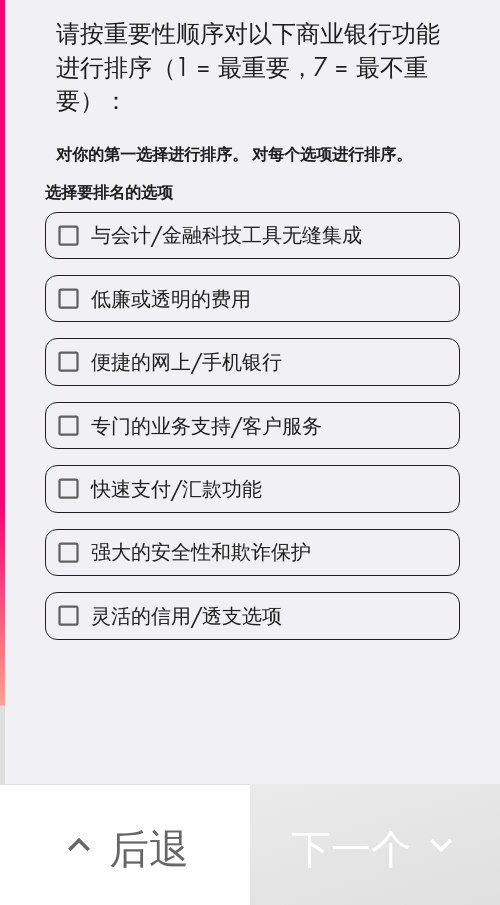 click on "强大的安全性和欺诈保护" at bounding box center (201, 551) 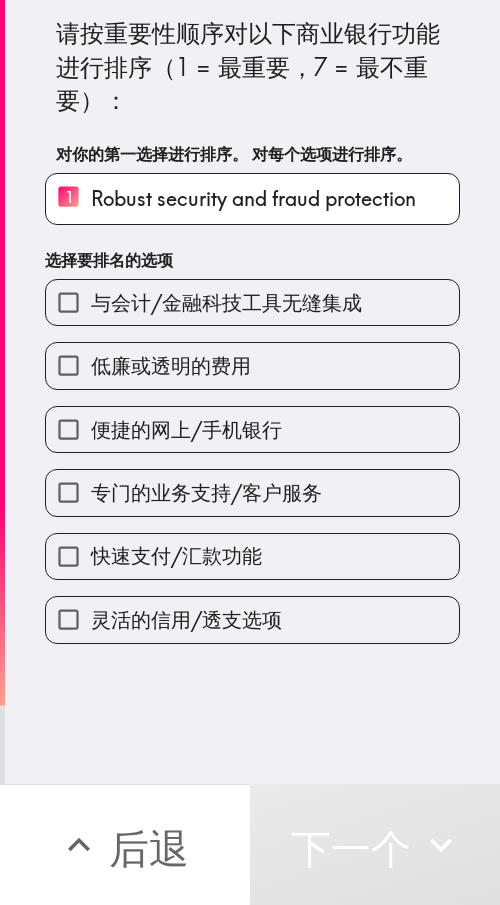 click on "专门的业务支持/客户服务" at bounding box center (206, 492) 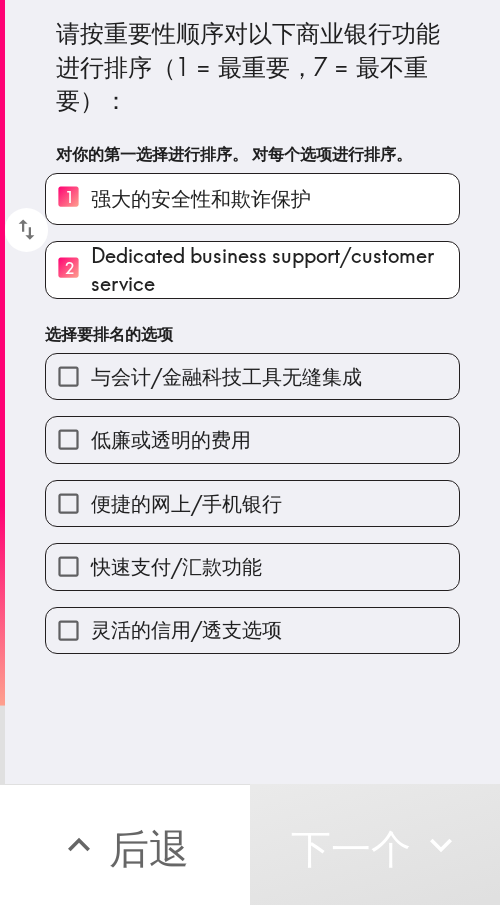 click on "与会计/金融科技工具无缝集成" at bounding box center [226, 376] 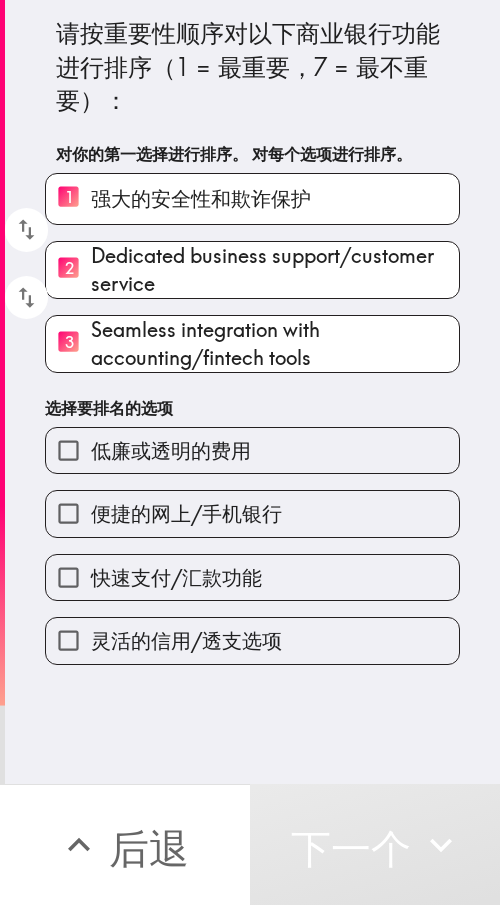 click on "请按重要性顺序对以下商业银行功能进行排序（1 = 最重要，7 = 最不重要）： 对你的第一选择进行排序。   对每个选项进行排序。 1 强大的安全性和欺诈保护 2 Dedicated business support/customer service 3 Seamless integration with accounting/fintech tools 选择要排名的选项 低廉或透明的费用 便捷的网上/手机银行 快速支付/汇款功能 灵活的信用/透支选项" at bounding box center (252, 332) 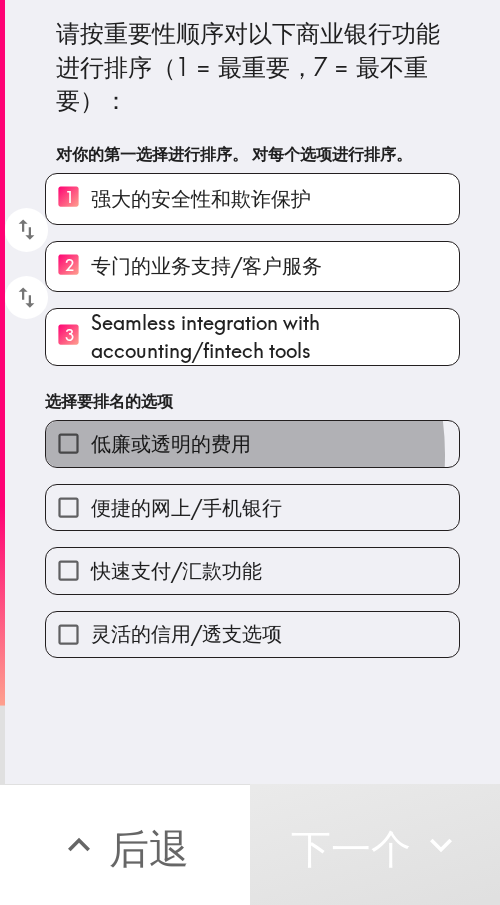 drag, startPoint x: 174, startPoint y: 454, endPoint x: 171, endPoint y: 486, distance: 32.140316 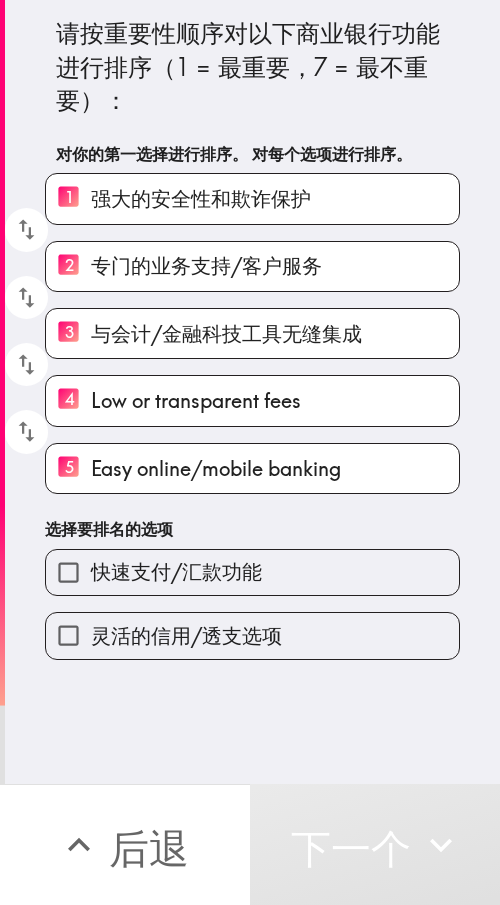 drag, startPoint x: 171, startPoint y: 559, endPoint x: 171, endPoint y: 581, distance: 22 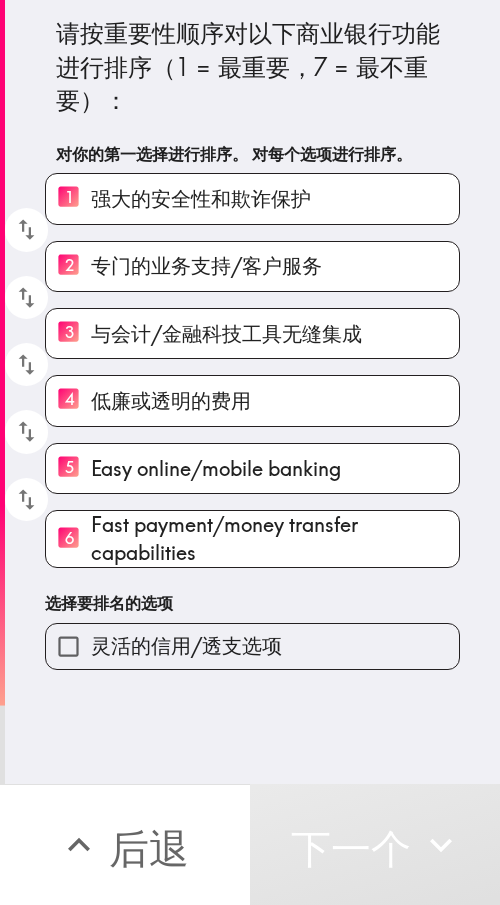 drag, startPoint x: 171, startPoint y: 581, endPoint x: 176, endPoint y: 637, distance: 56.22277 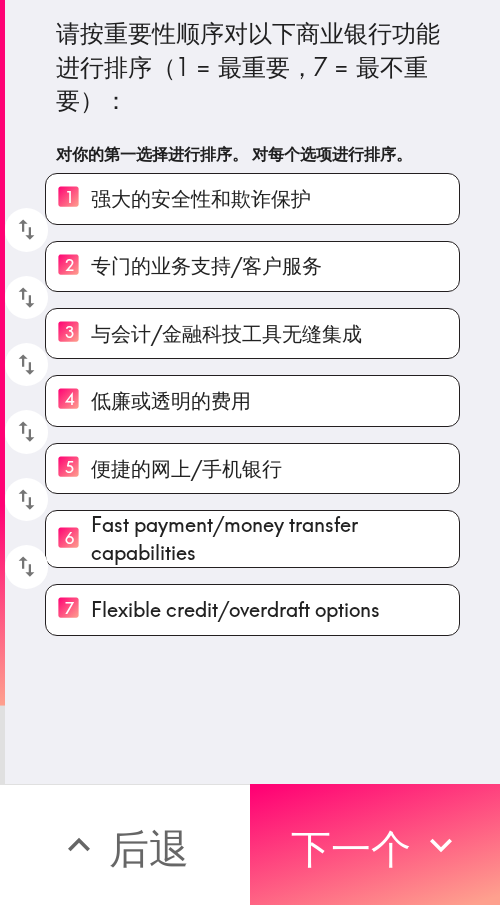 click on "请按重要性顺序对以下商业银行功能进行排序（1 = 最重要，7 = 最不重要）： 对你的第一选择进行排序。   对每个选项进行排序。 1 强大的安全性和欺诈保护 2 专门的业务支持/客户服务 3 与会计/金融科技工具无缝集成 4 低廉或透明的费用 5 便捷的网上/手机银行 6 Fast payment/money transfer capabilities 7 Flexible credit/overdraft options" at bounding box center (252, 392) 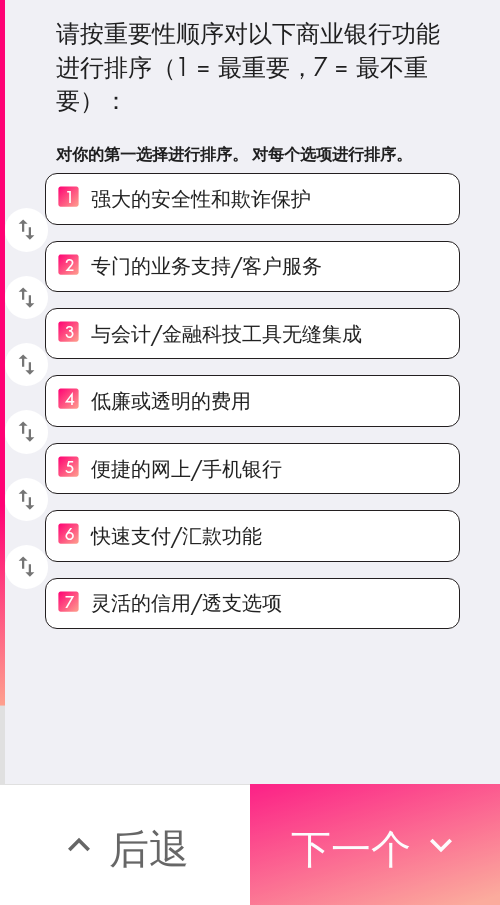click on "下一个" at bounding box center (351, 848) 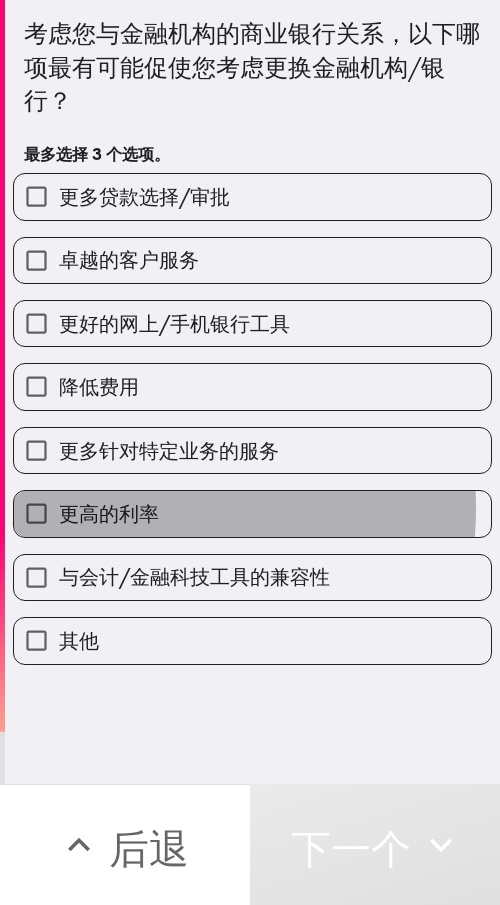 drag, startPoint x: 139, startPoint y: 508, endPoint x: 173, endPoint y: 399, distance: 114.17968 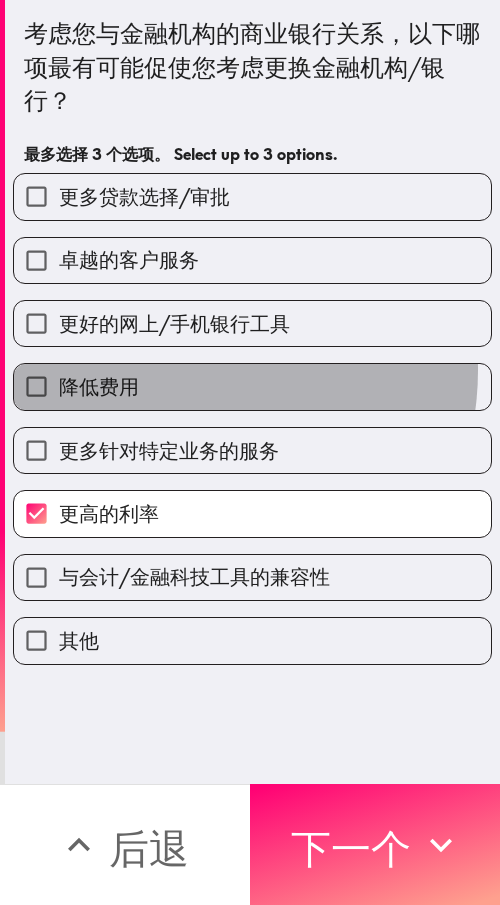 click on "降低费用" at bounding box center [252, 386] 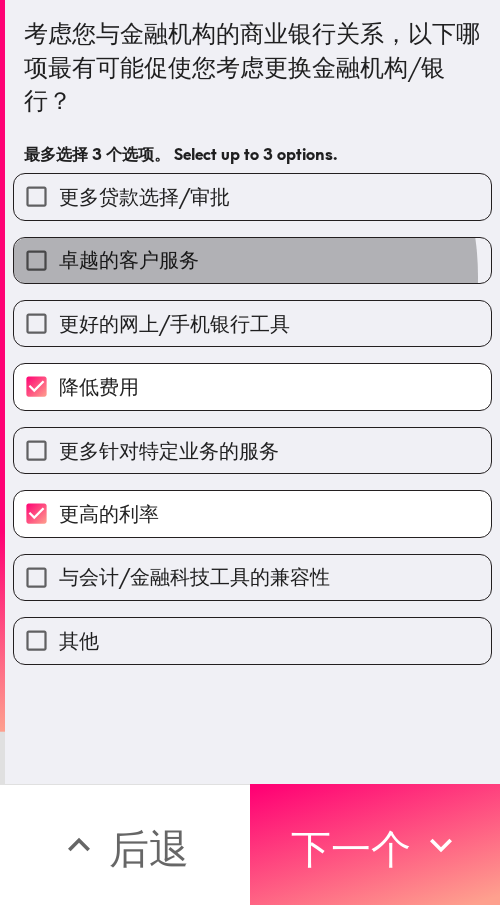 click on "卓越的客户服务" at bounding box center [252, 260] 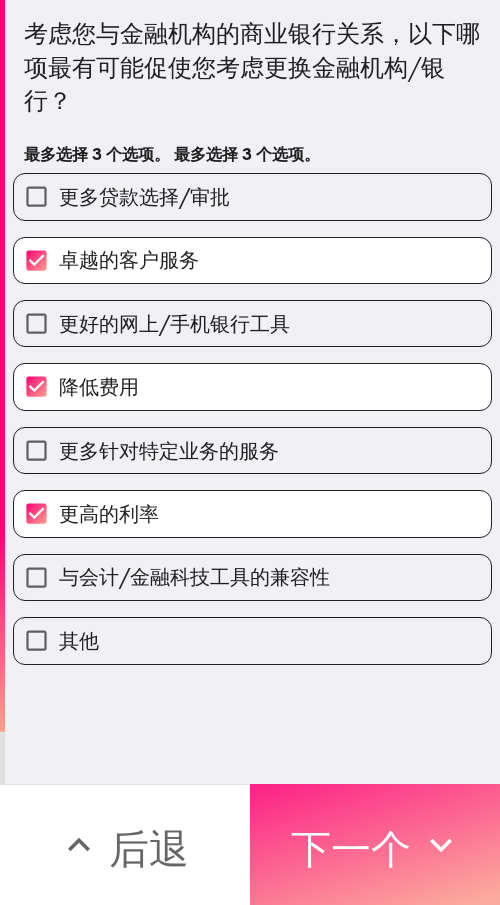 click on "下一个" at bounding box center (375, 844) 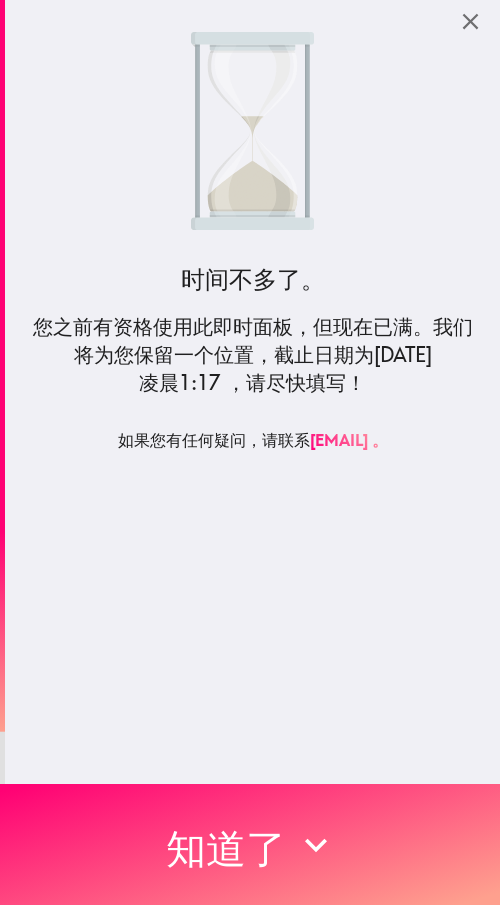 scroll, scrollTop: 0, scrollLeft: 0, axis: both 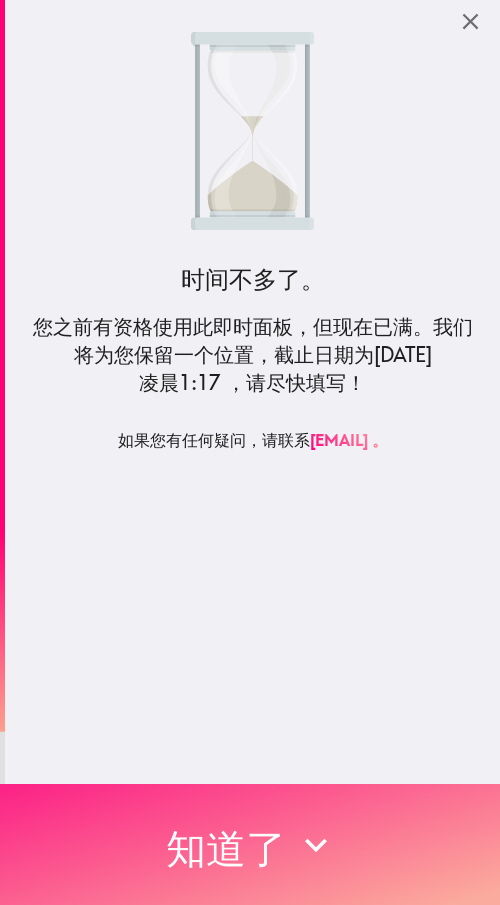 click on "知道了" at bounding box center [226, 848] 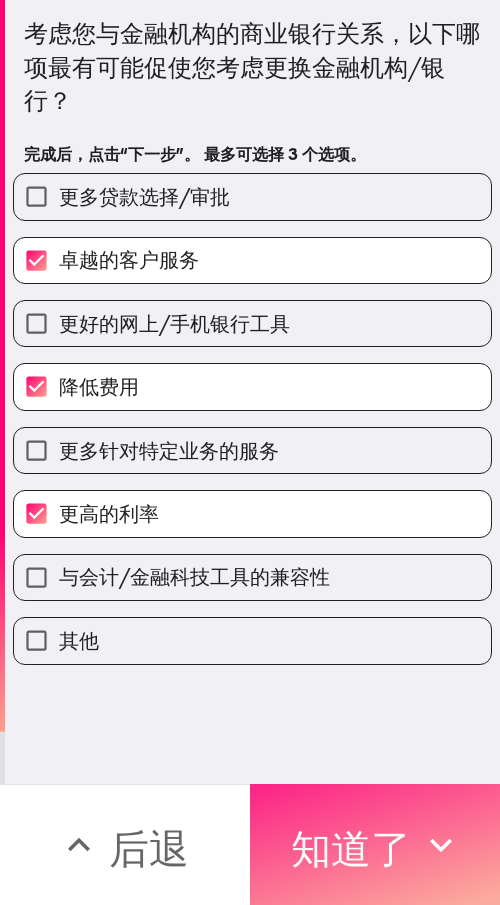 click on "知道了" at bounding box center [351, 848] 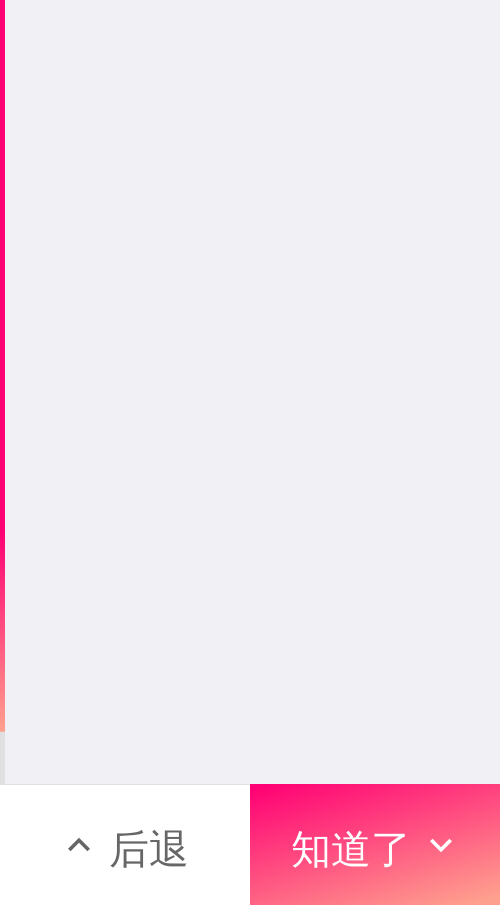 type 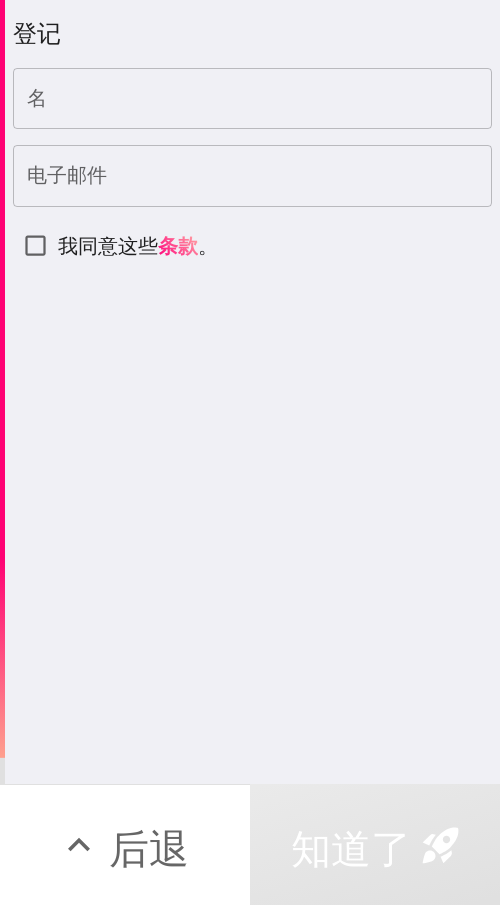 click on "登记" at bounding box center (252, 42) 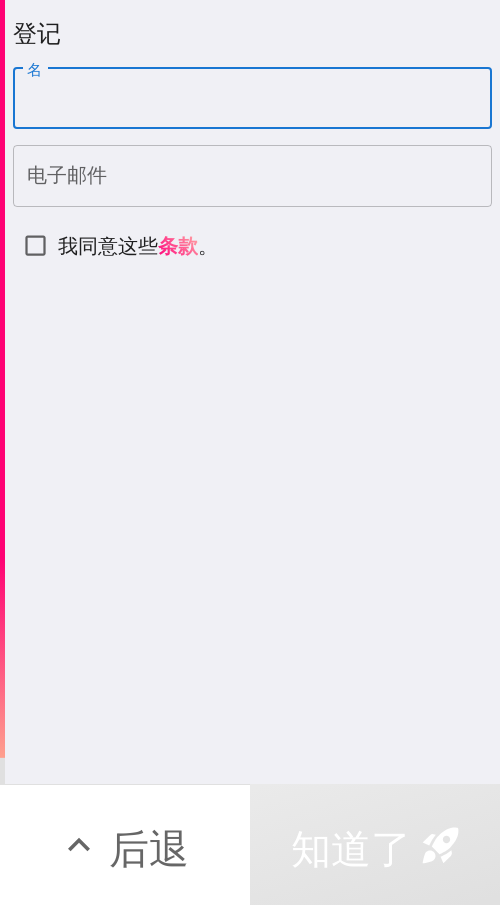 paste on "David" 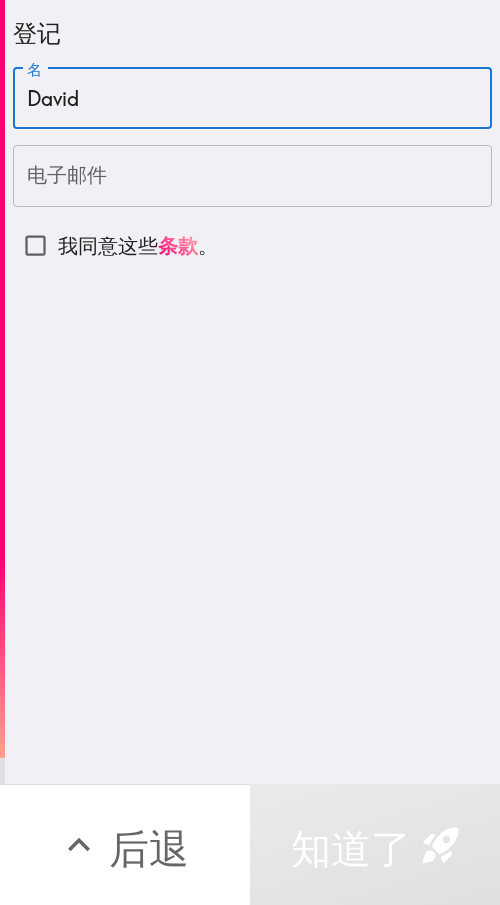 type on "David" 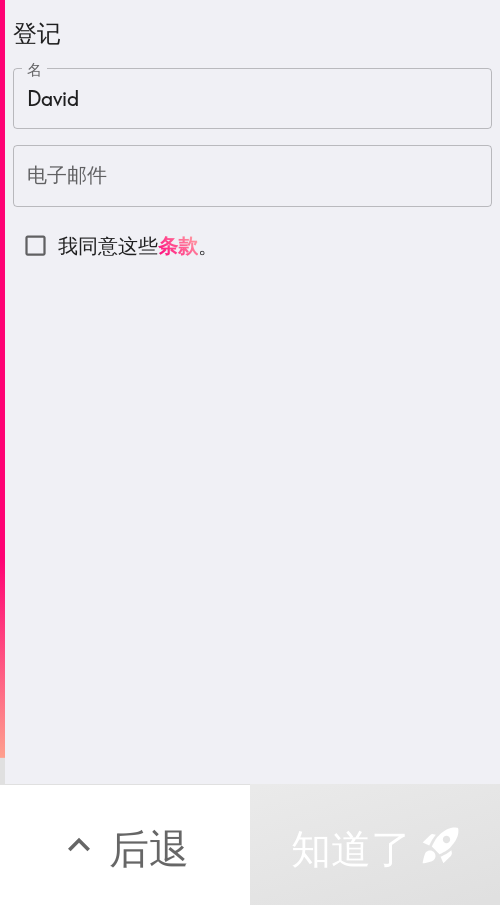 click on "电子邮件" at bounding box center (252, 176) 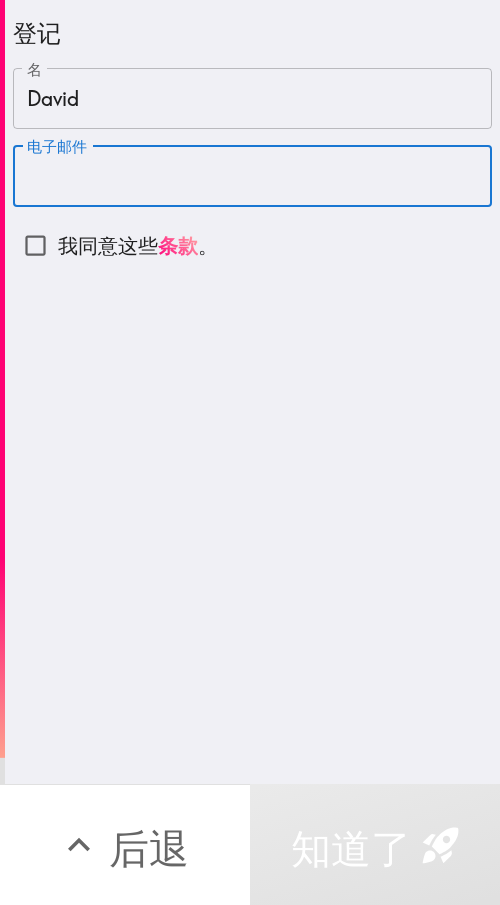 paste on "[USERNAME]@[DOMAIN].com" 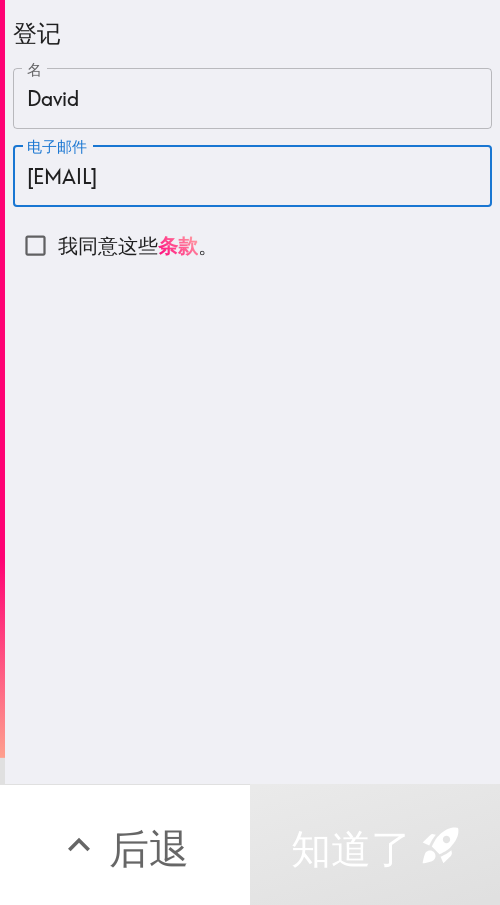type on "[USERNAME]@[DOMAIN].com" 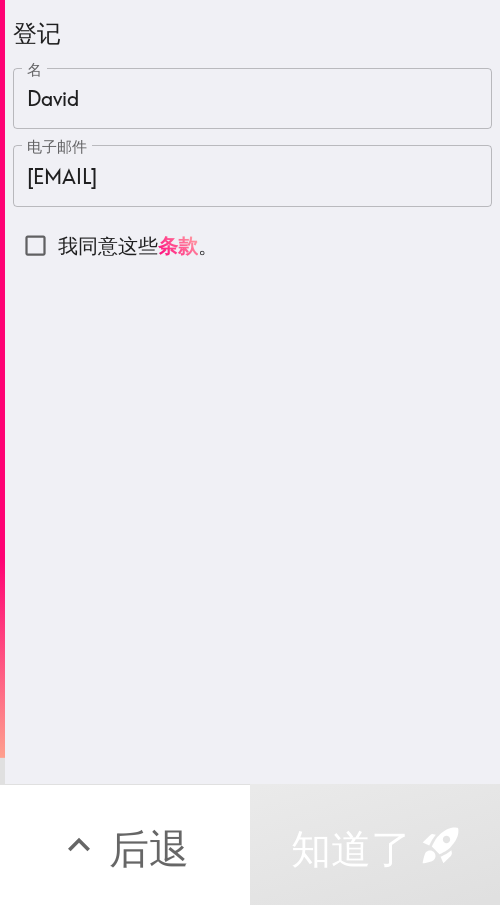 click on "我同意这些" at bounding box center [108, 245] 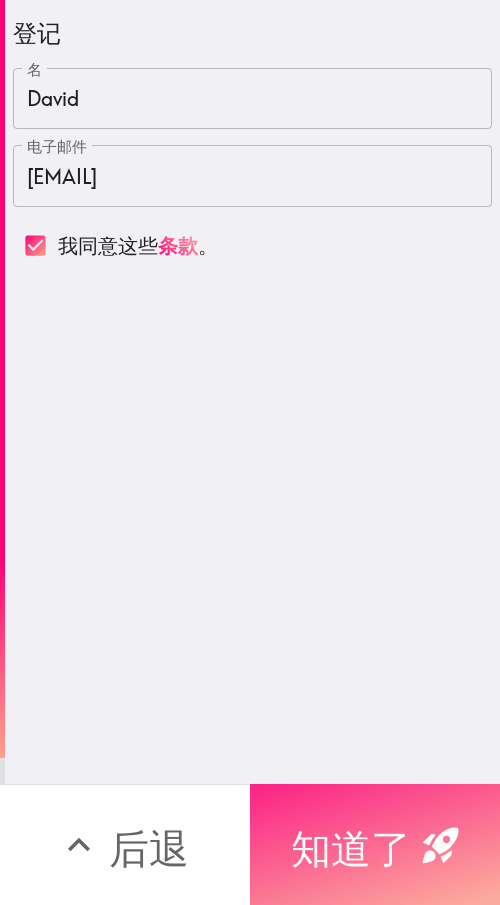 click on "知道了" at bounding box center [351, 848] 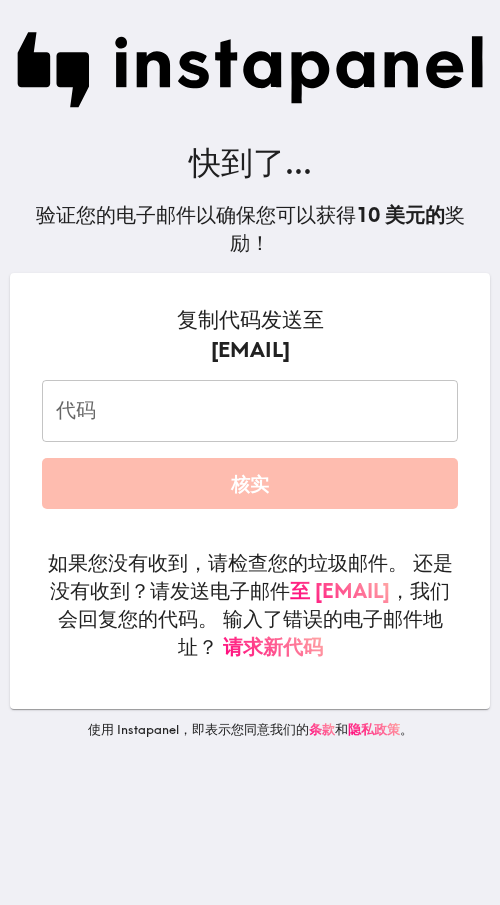 click on "代码" at bounding box center [250, 411] 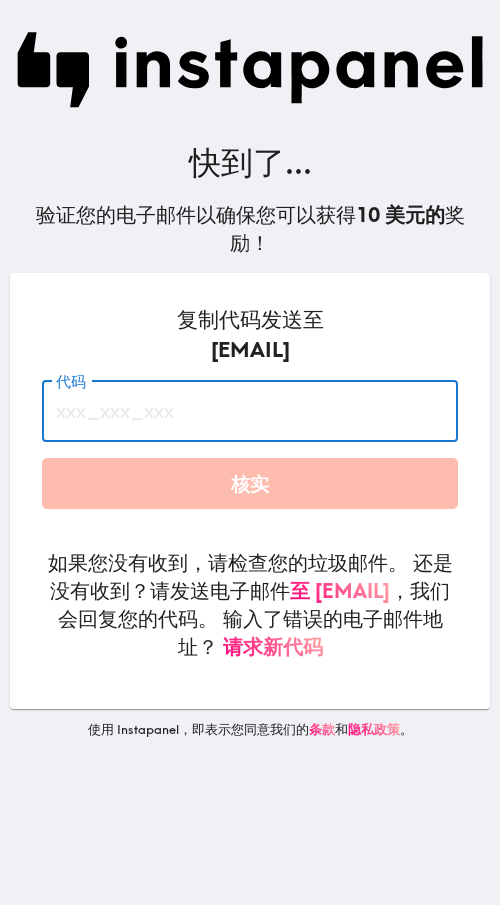 paste on "Hk8_Q57_a8p" 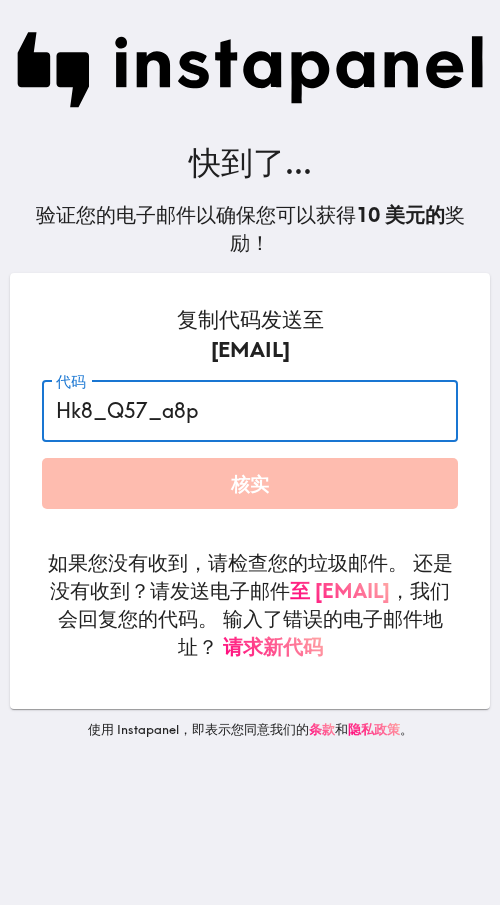 type on "Hk8_Q57_a8p" 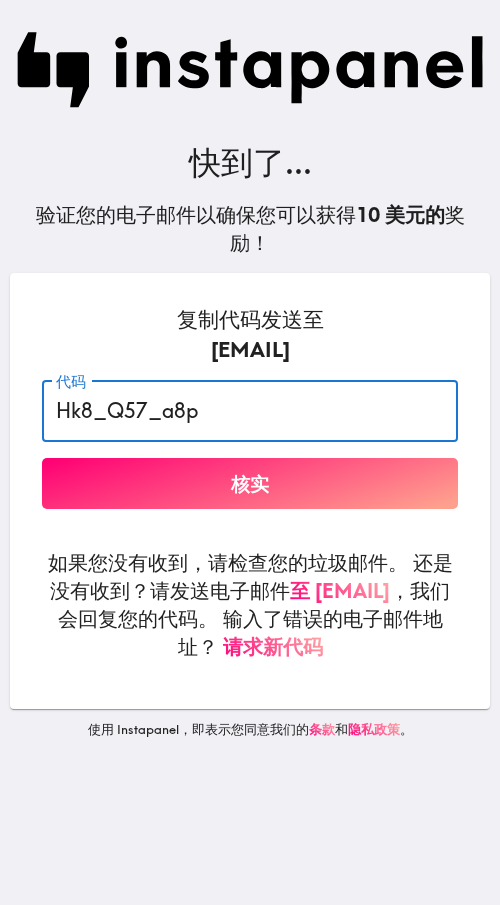 click on "核实" at bounding box center (250, 483) 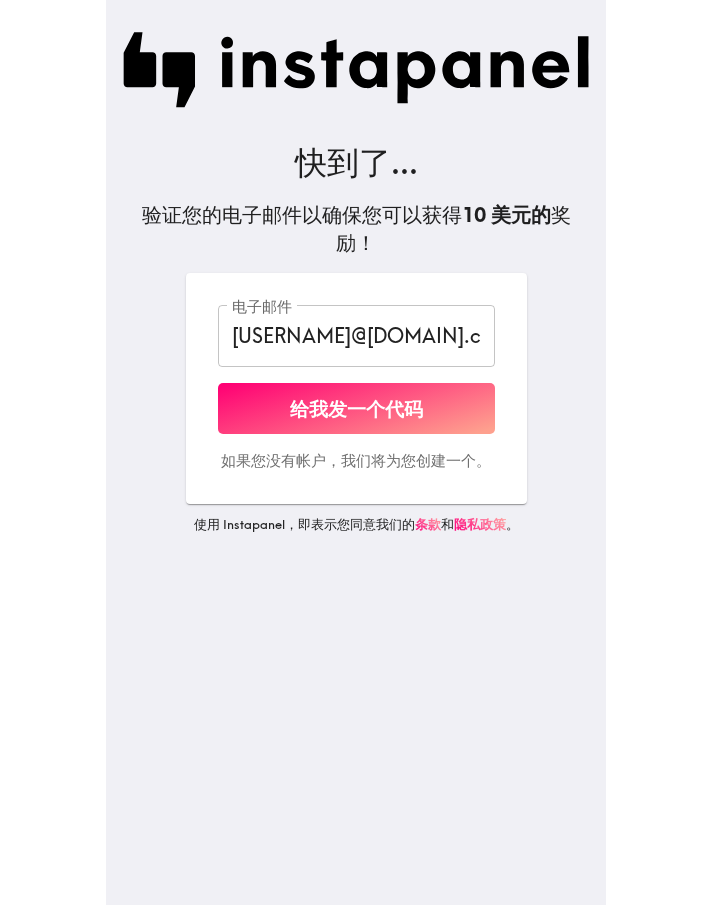 scroll, scrollTop: 0, scrollLeft: 0, axis: both 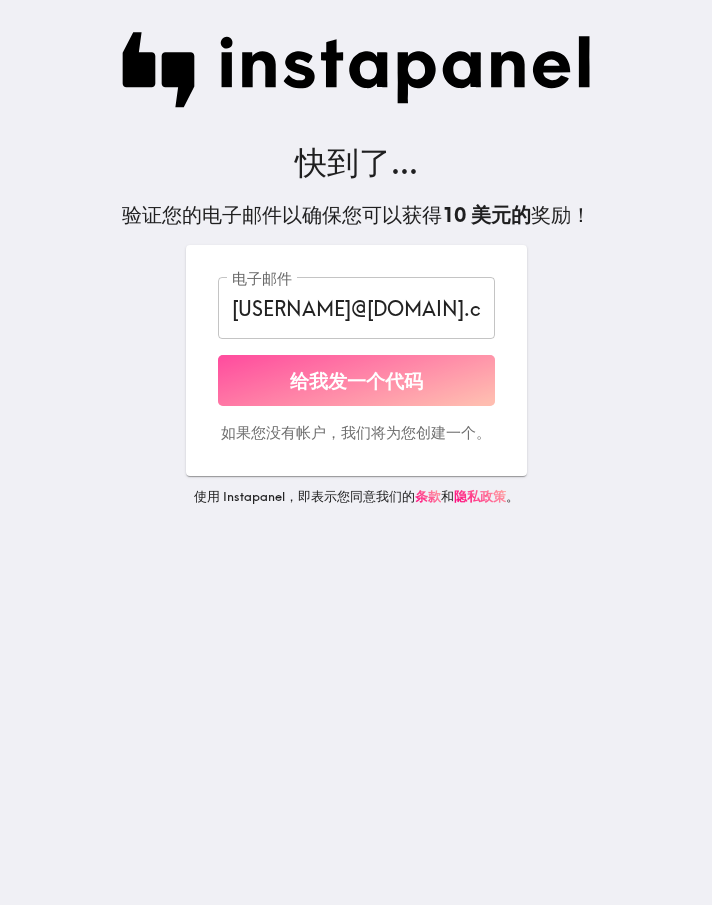 click on "给我发一个代码" at bounding box center (356, 381) 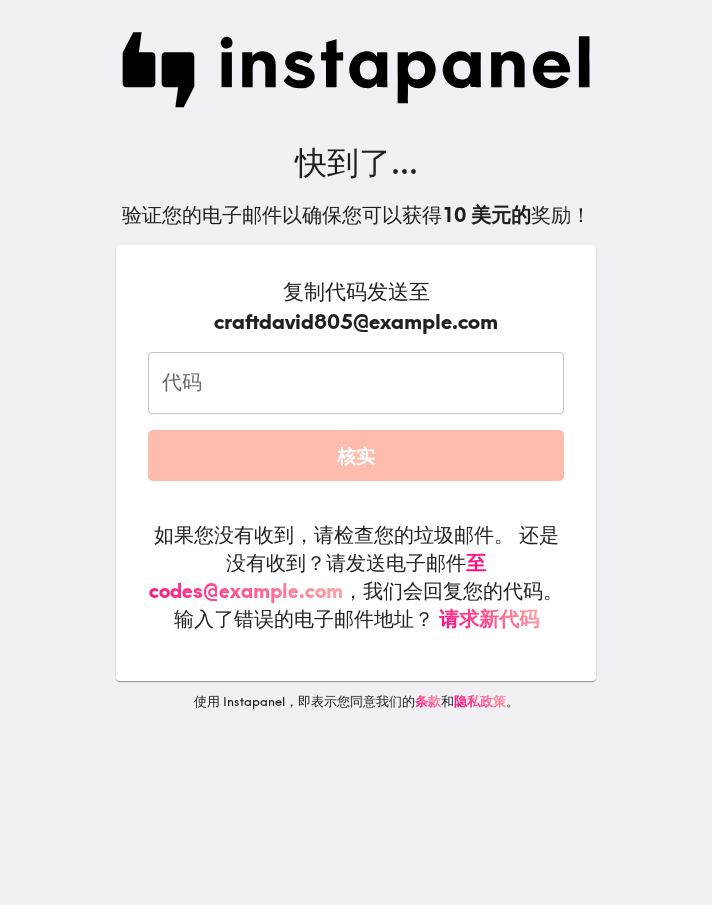 scroll, scrollTop: 0, scrollLeft: 0, axis: both 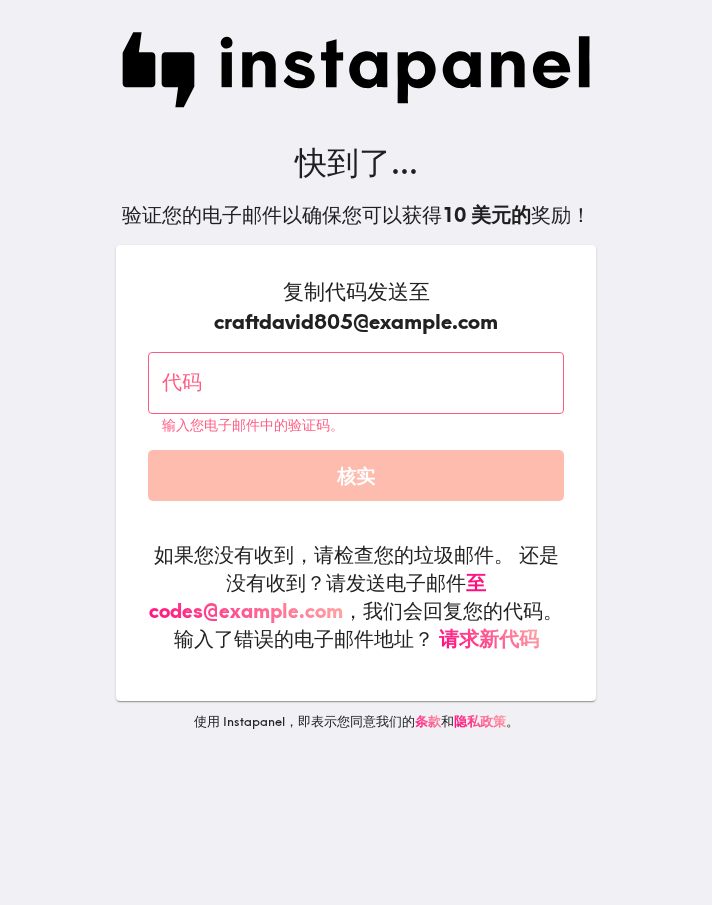 click on "代码" at bounding box center (356, 383) 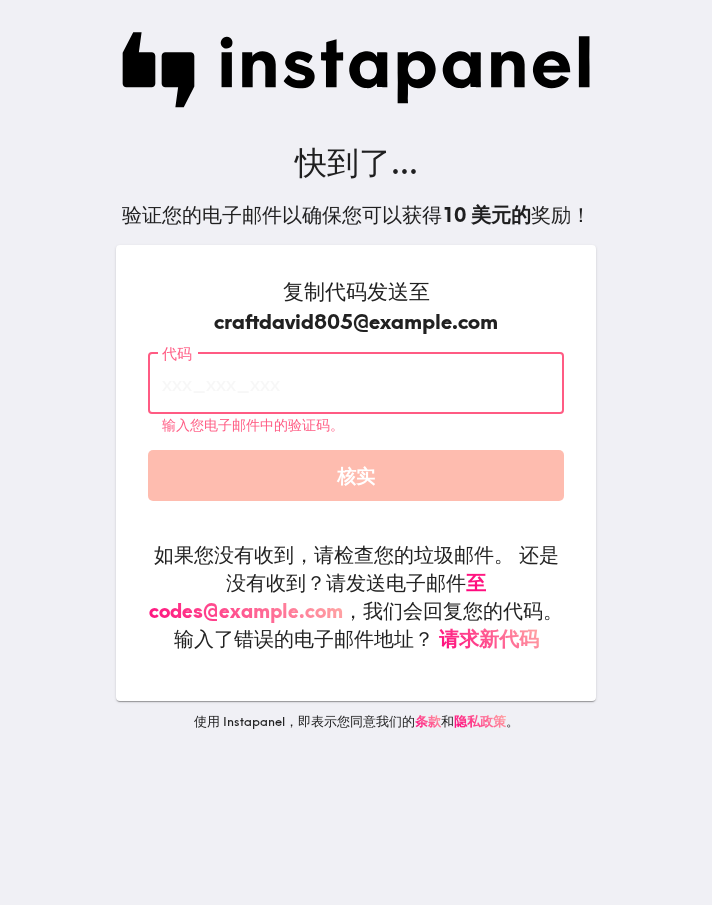 paste on "TQA_2hm_Hbb" 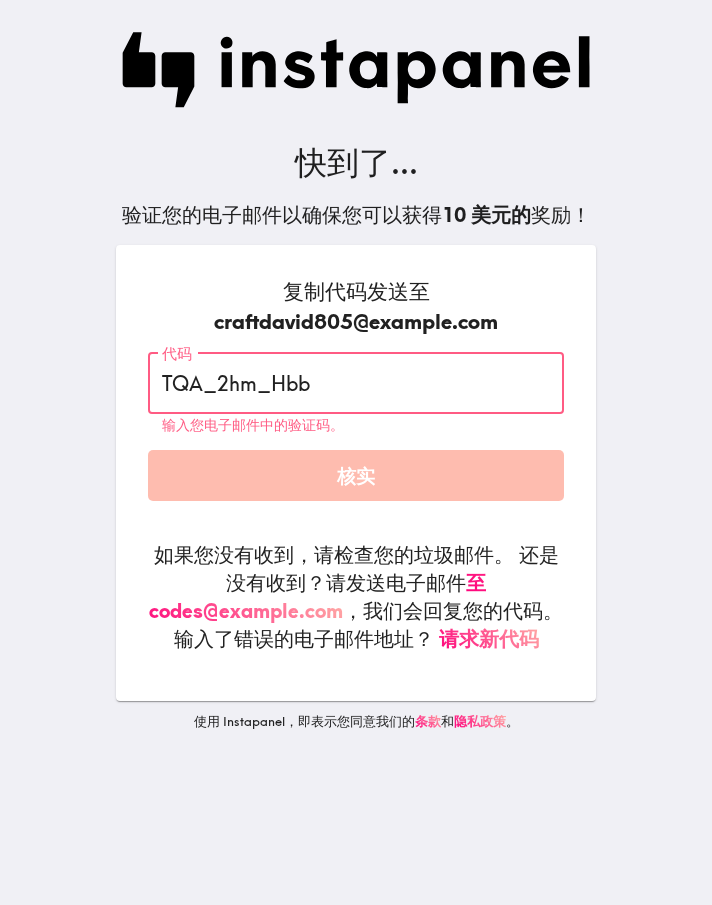 type on "TQA_2hm_Hbb" 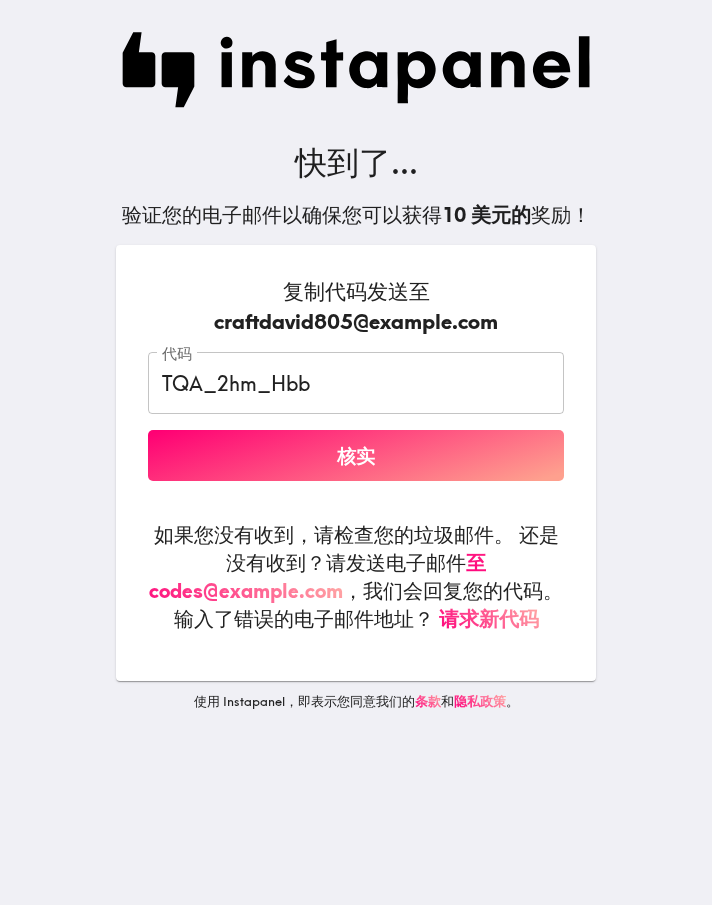 click on "复制代码发送至 craftdavid805@example.com 代码 TQA_2hm_Hbb 代码 核实 如果您没有收到，请检查您的垃圾邮件。   还是没有收到？请发送电子邮件 至 codes@example.com ，我们会回复您的代码。   输入了错误的电子邮件地址？   请求新代码" at bounding box center [356, 455] 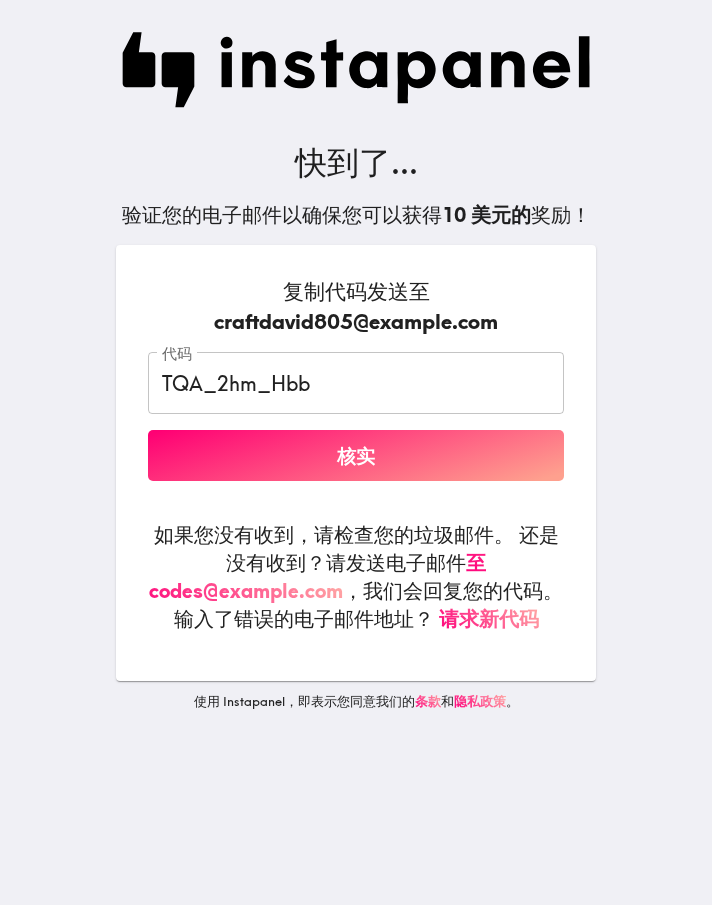 click on "核实" at bounding box center (356, 455) 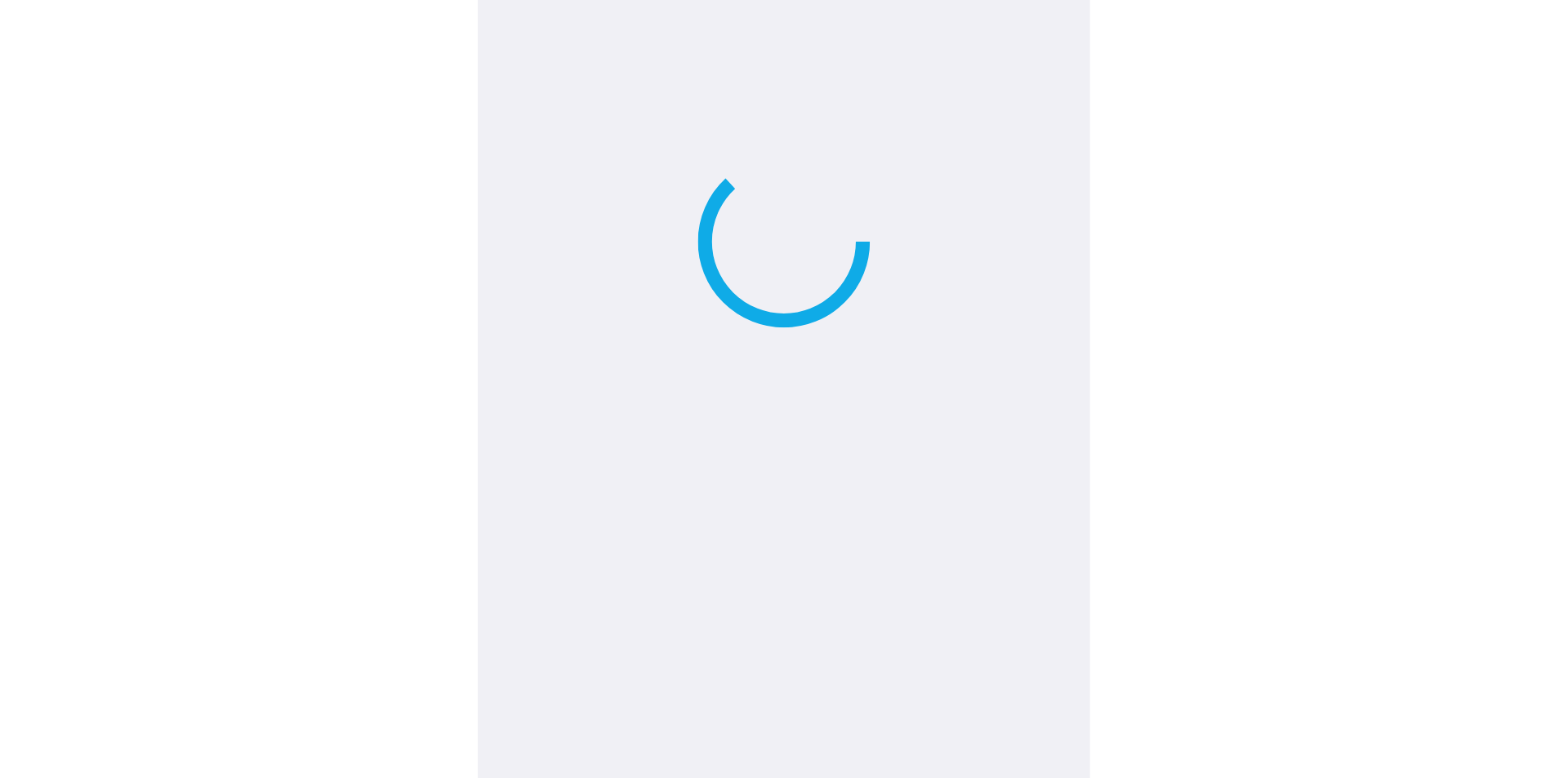 scroll, scrollTop: 0, scrollLeft: 0, axis: both 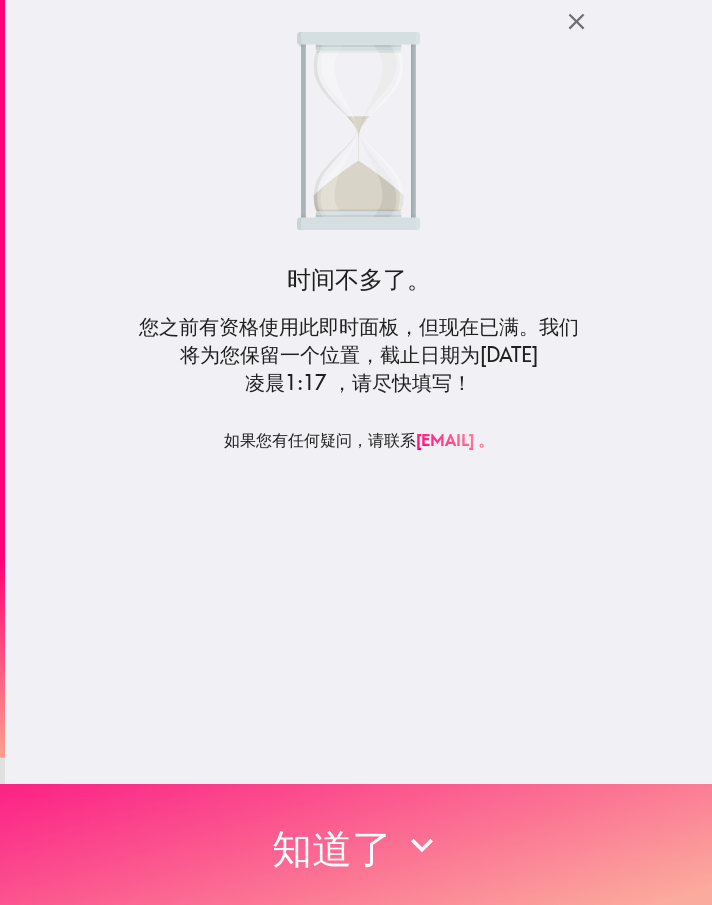 click on "知道了" at bounding box center (332, 848) 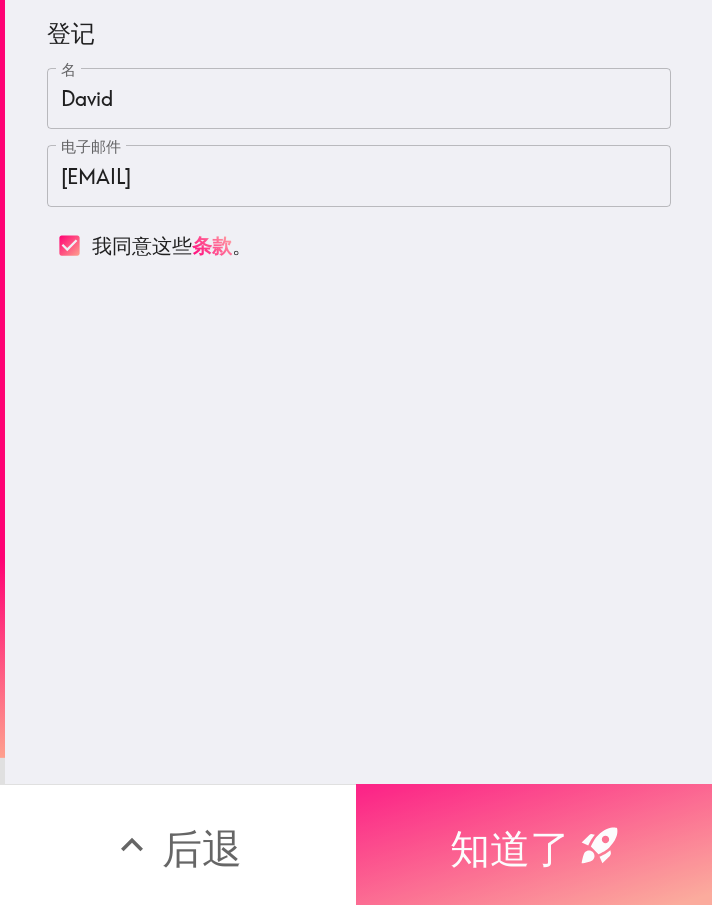 click on "知道了" at bounding box center [510, 848] 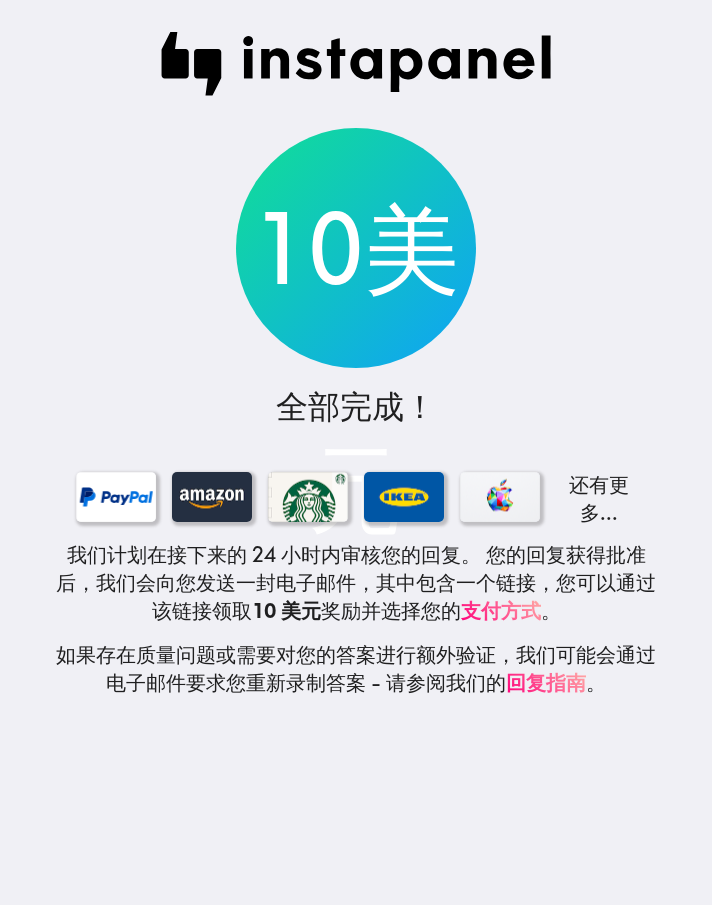 click on "10美元 全部完成！ 还有更多... 我们计划在接下来的 24 小时内审核您的回复。   您的回复获得批准后，我们会向您发送一封电子邮件，其中包含一个链接，您可以通过该链接领取 10 美元 奖励 并选择您的 支付方式 。 如果存在质量问题或需要对您的答案进行额外验证，我们可能会通过电子邮件要求您重新录制答案 - 请参阅我们的 回复指南 。" at bounding box center (356, 452) 